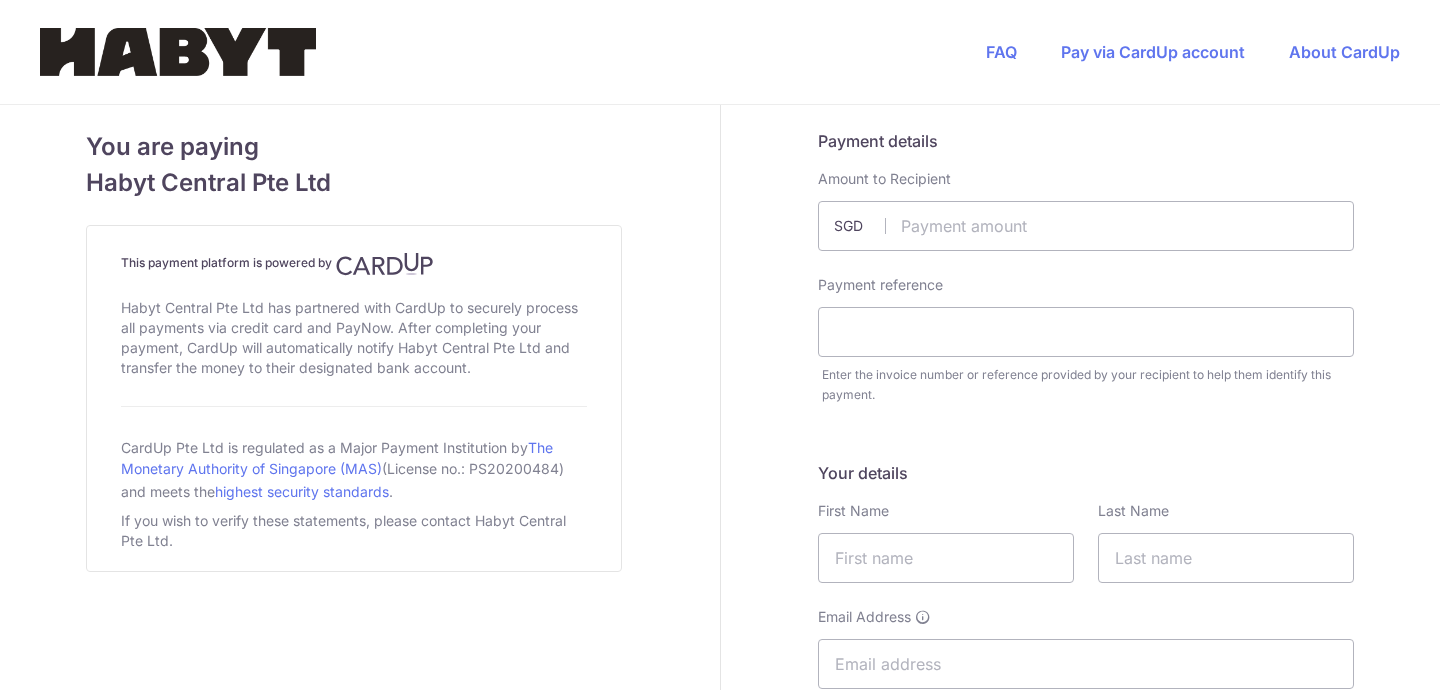 scroll, scrollTop: 0, scrollLeft: 0, axis: both 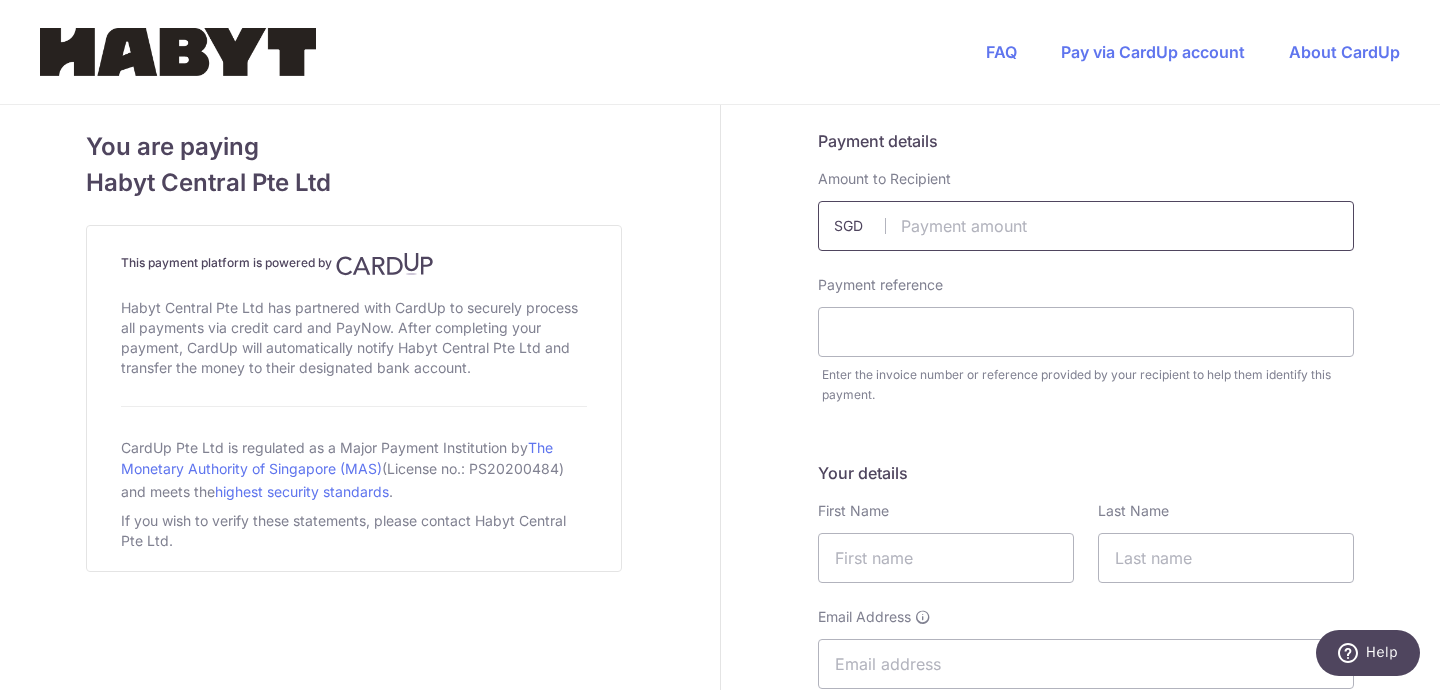 click at bounding box center (1086, 226) 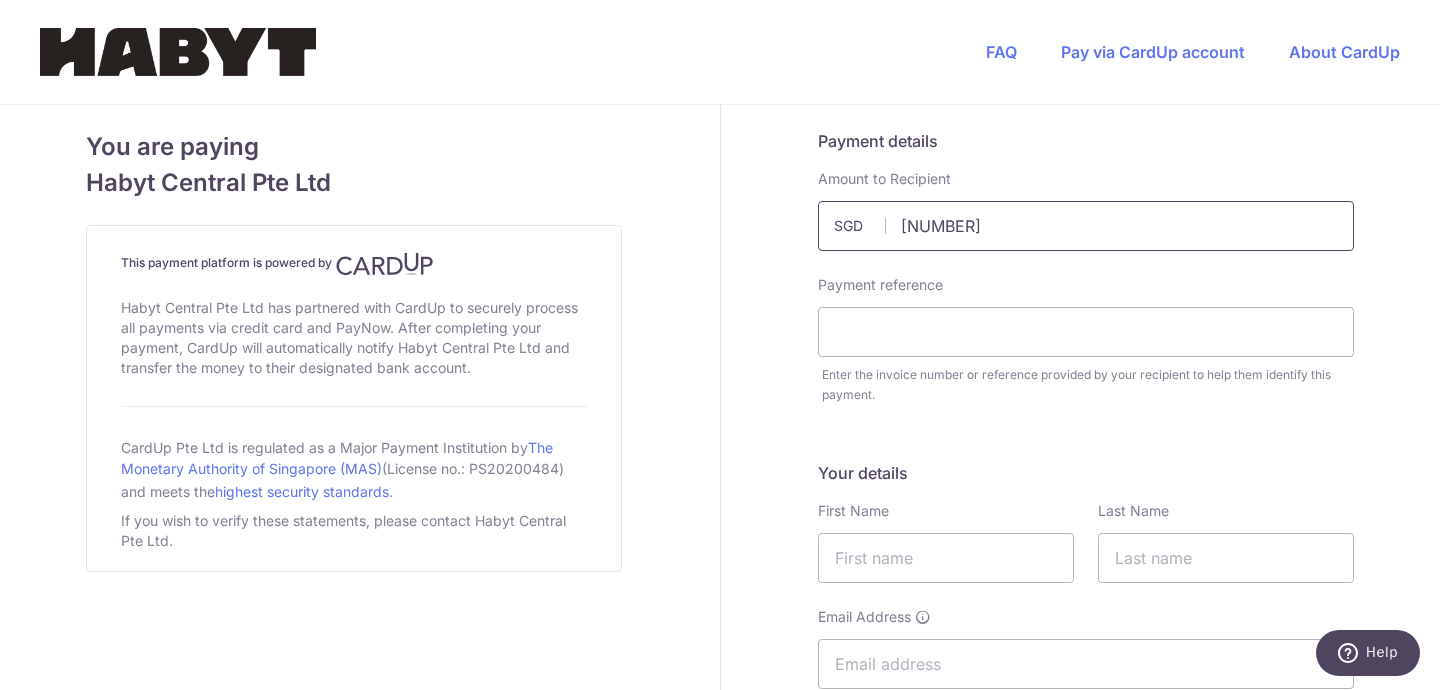 type on "3476.12" 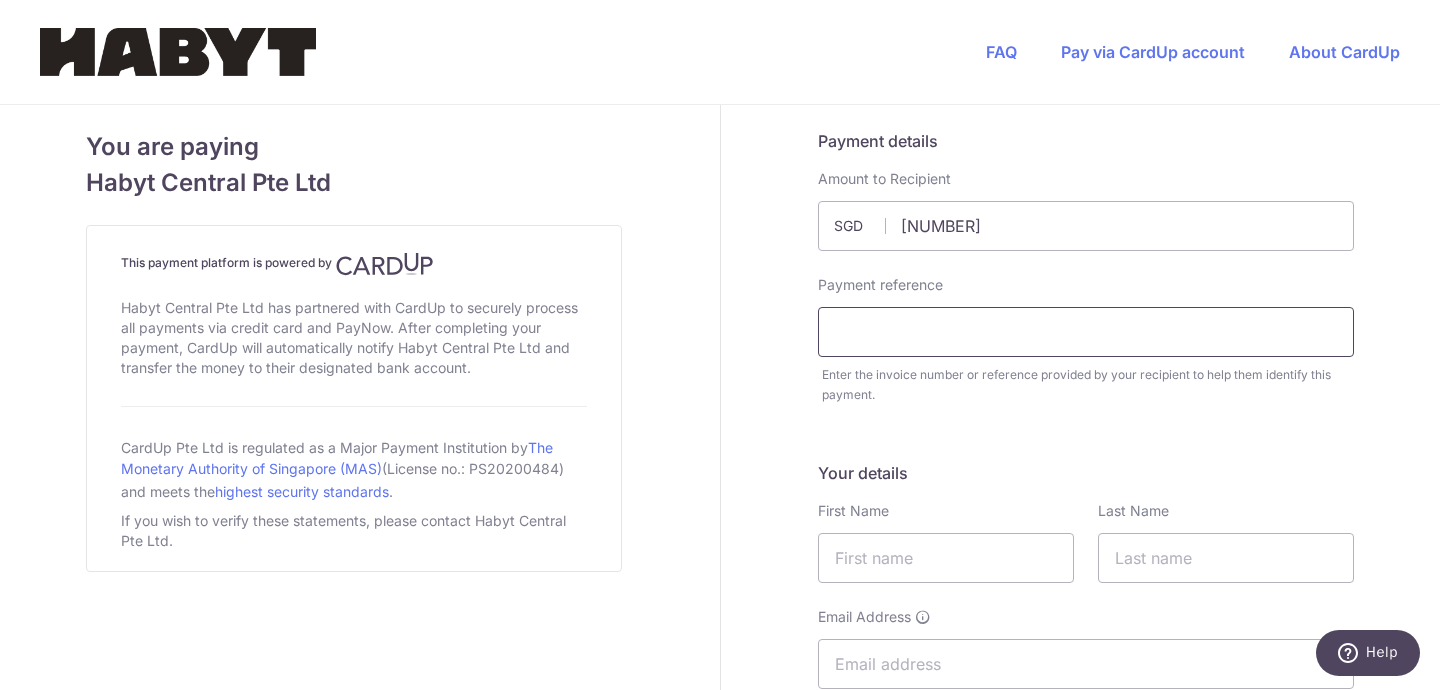 click at bounding box center (1086, 332) 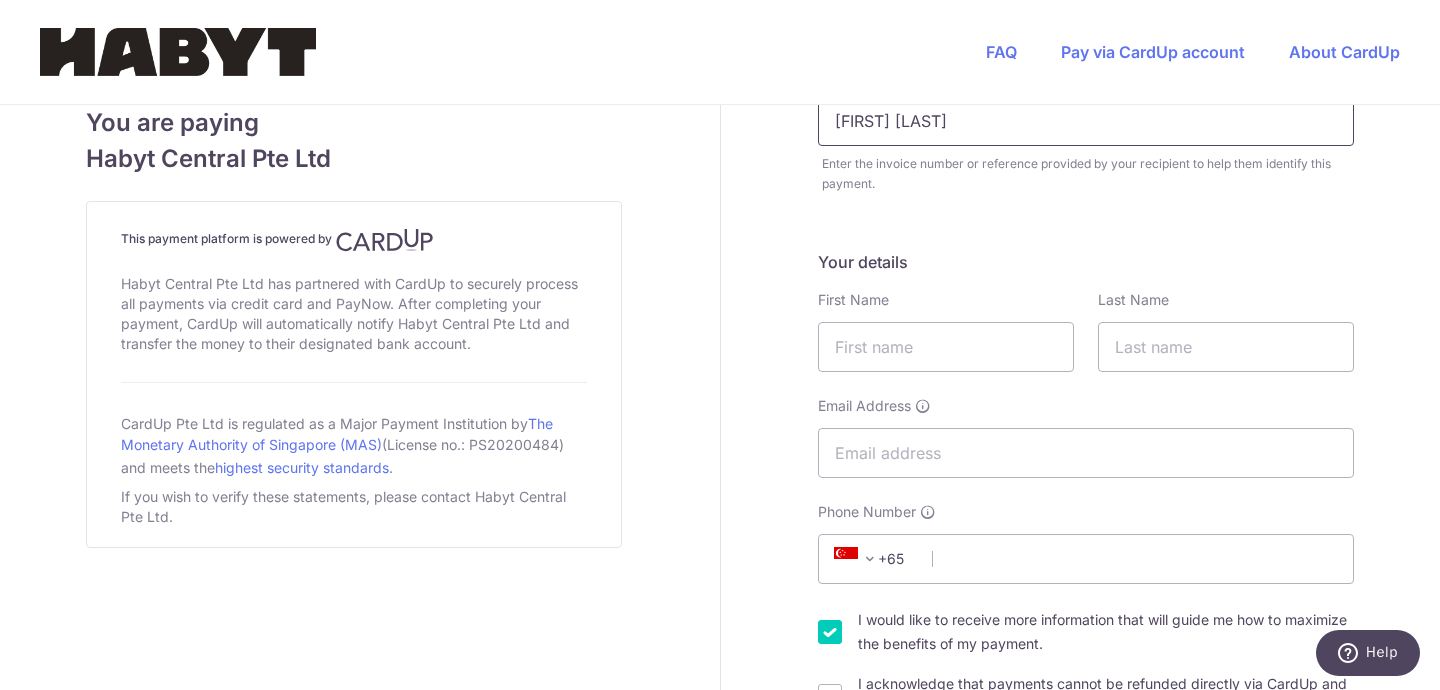 scroll, scrollTop: 253, scrollLeft: 0, axis: vertical 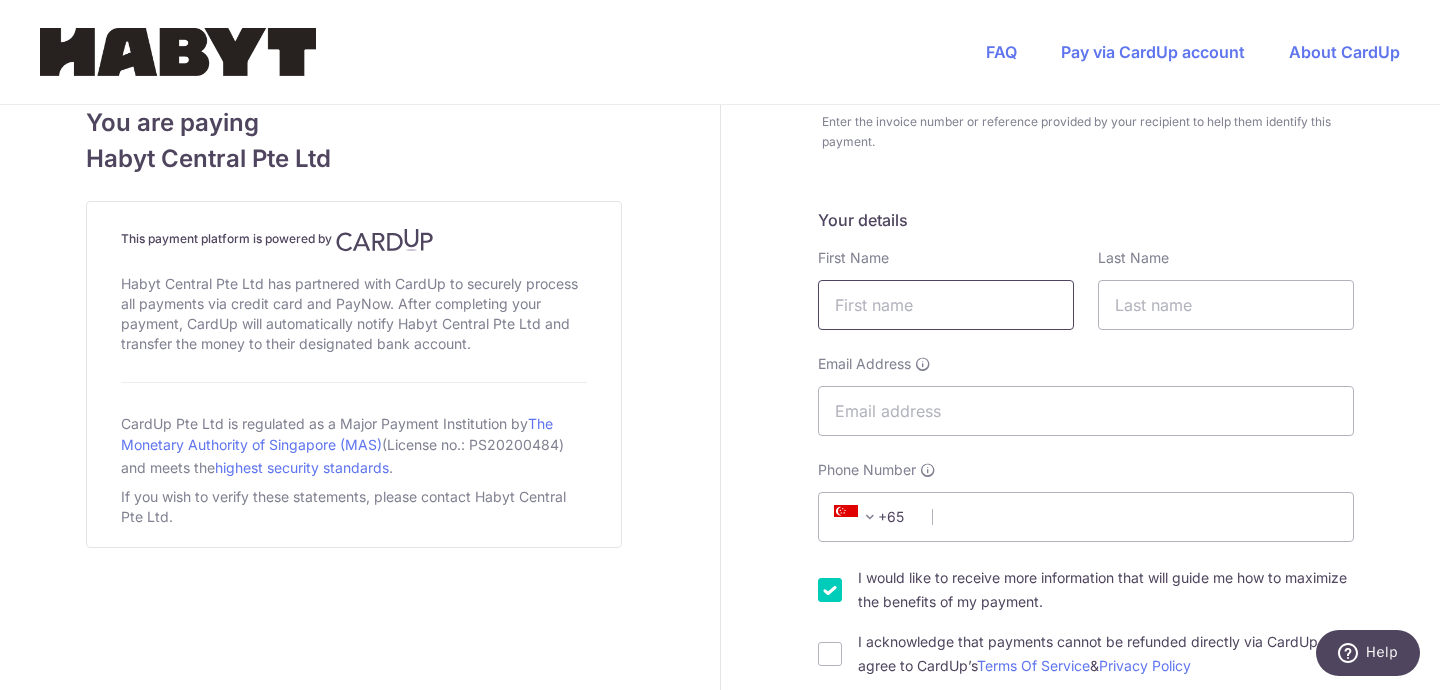 type on "[FIRST] [LAST]" 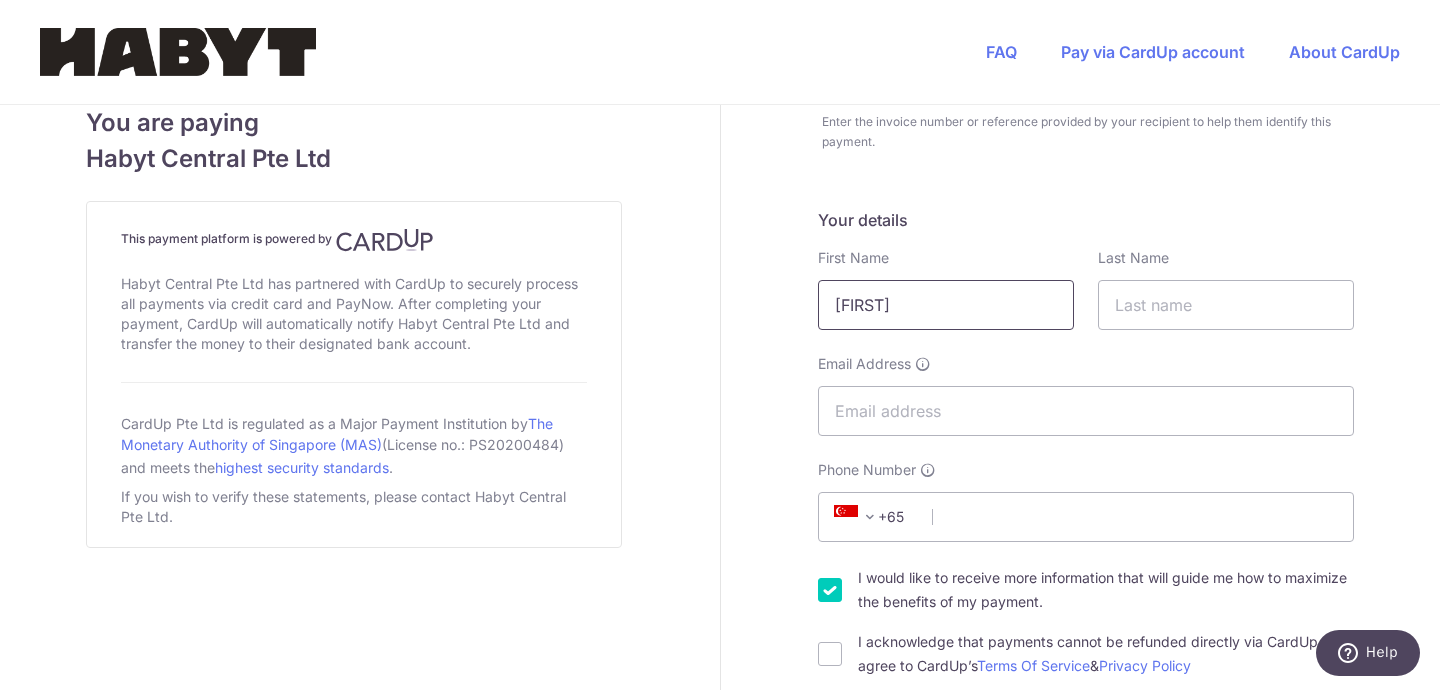 type on "[FIRST]" 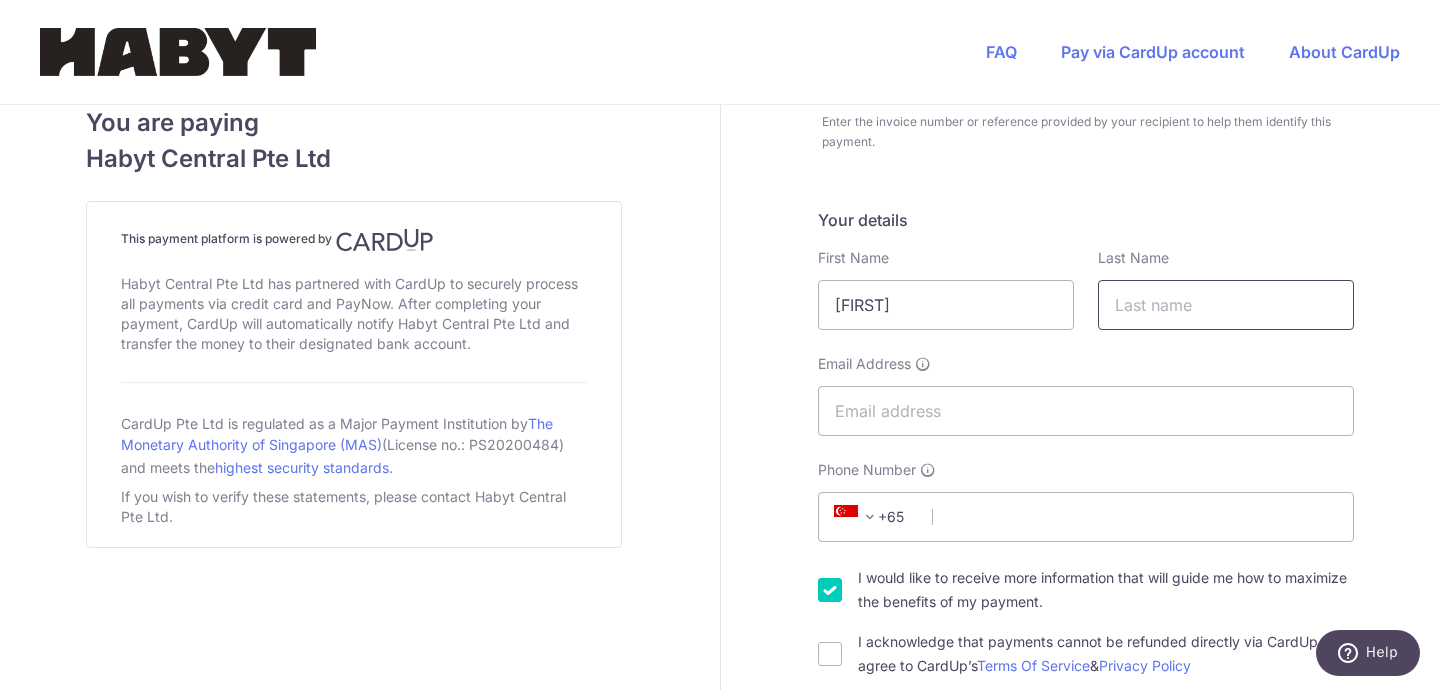 click at bounding box center (1226, 305) 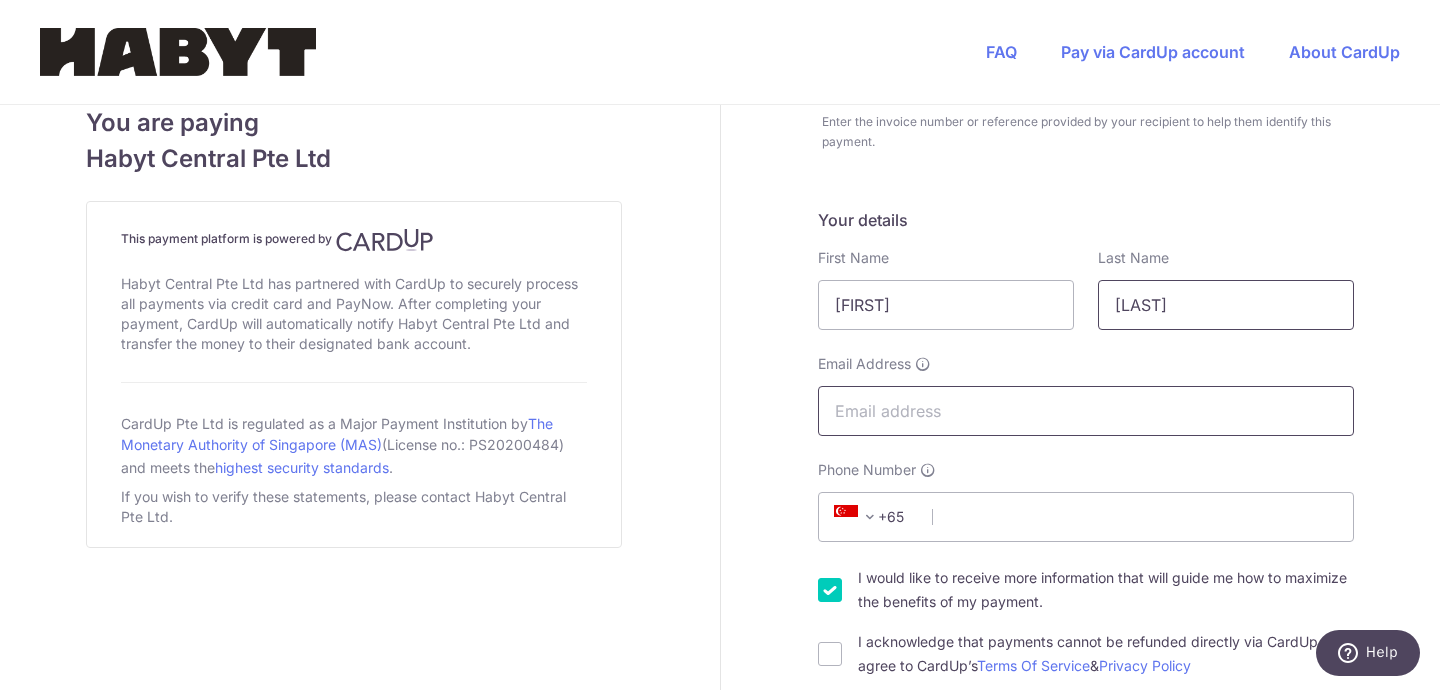 type on "[GOOD]" 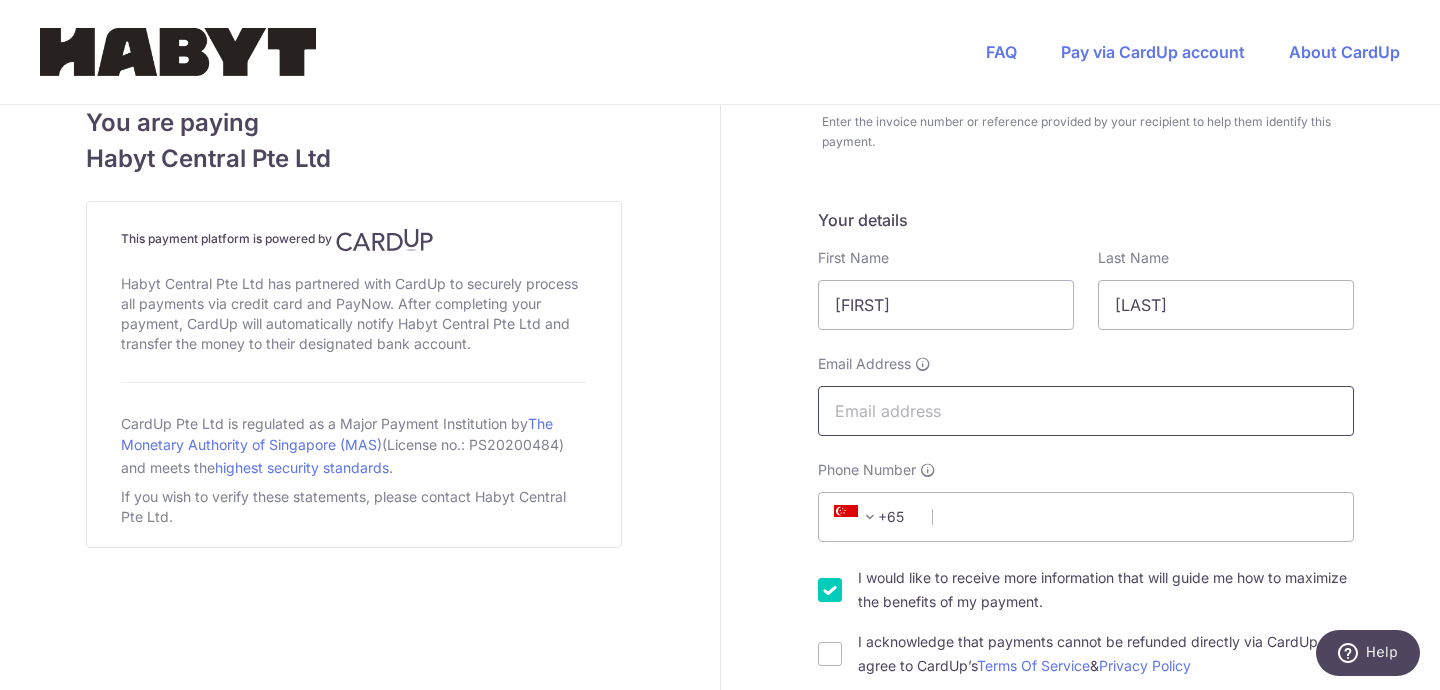click on "Email Address" at bounding box center (1086, 411) 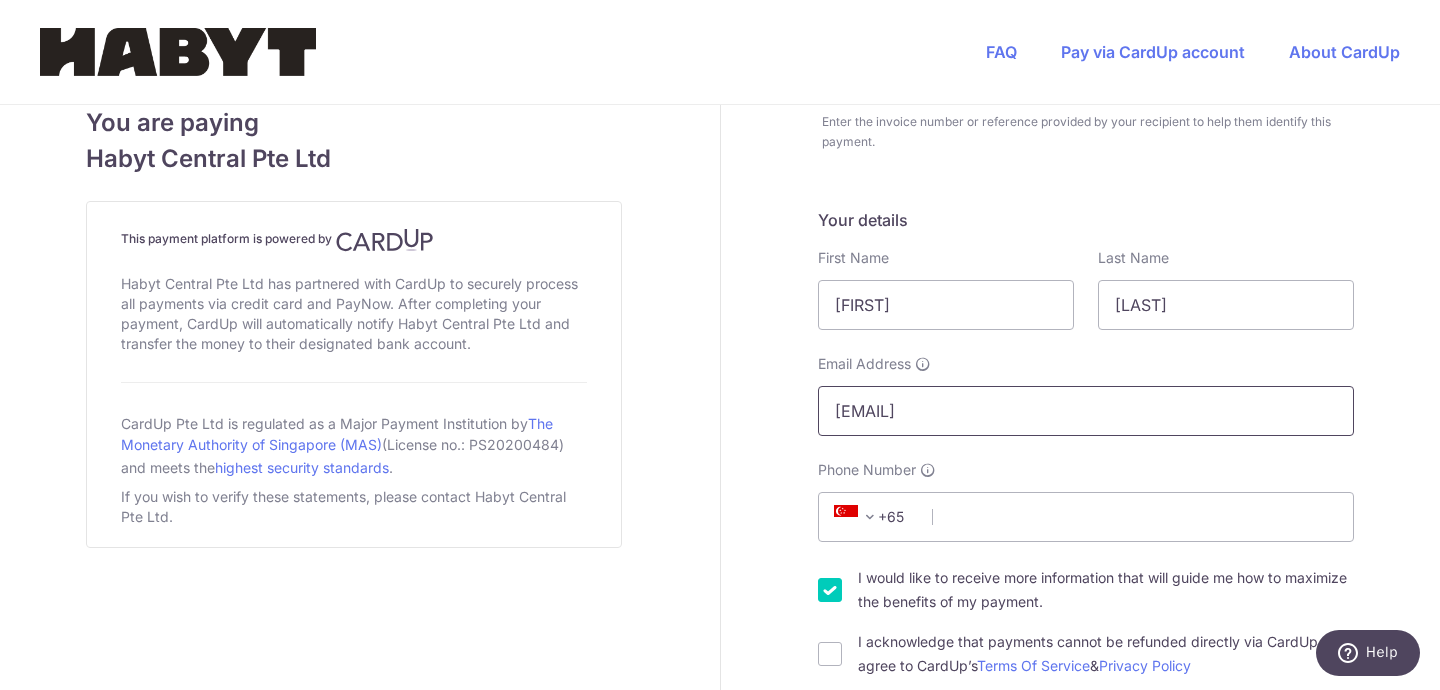 type on "[EMAIL]" 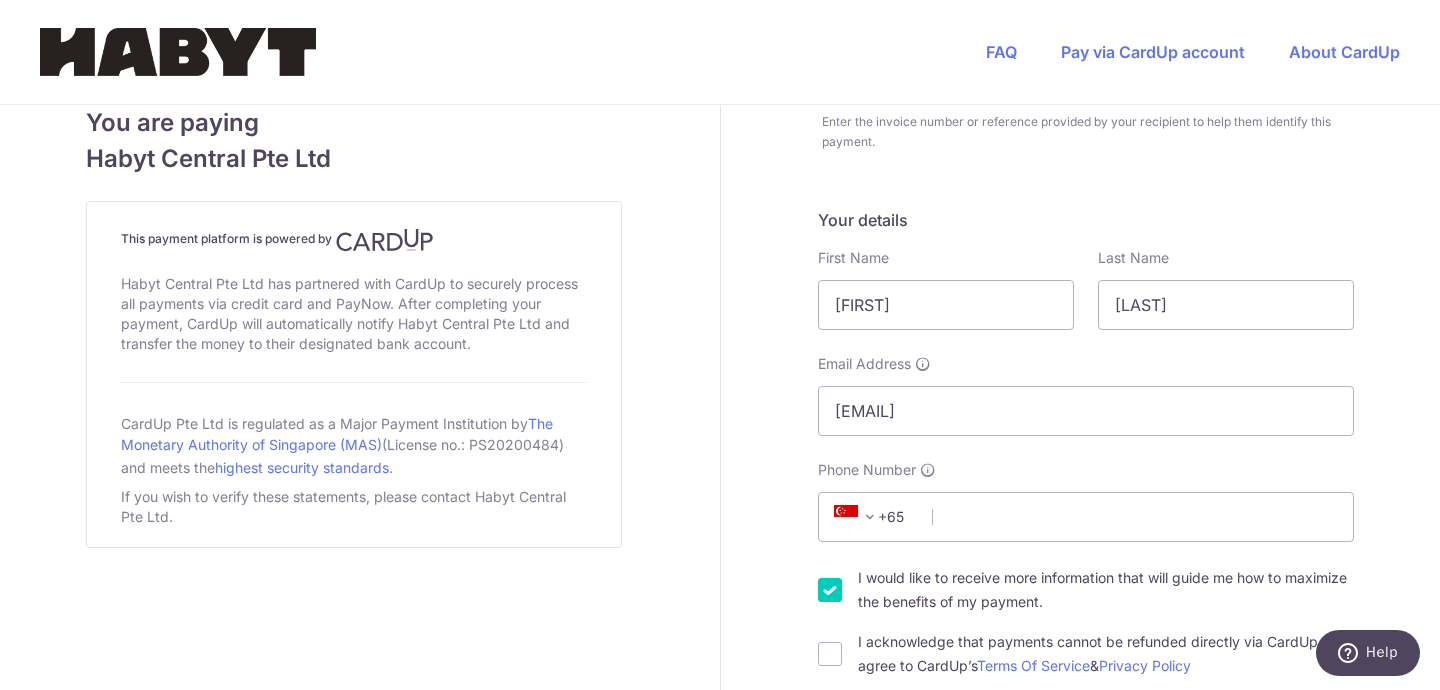 click on "+65" at bounding box center [873, 517] 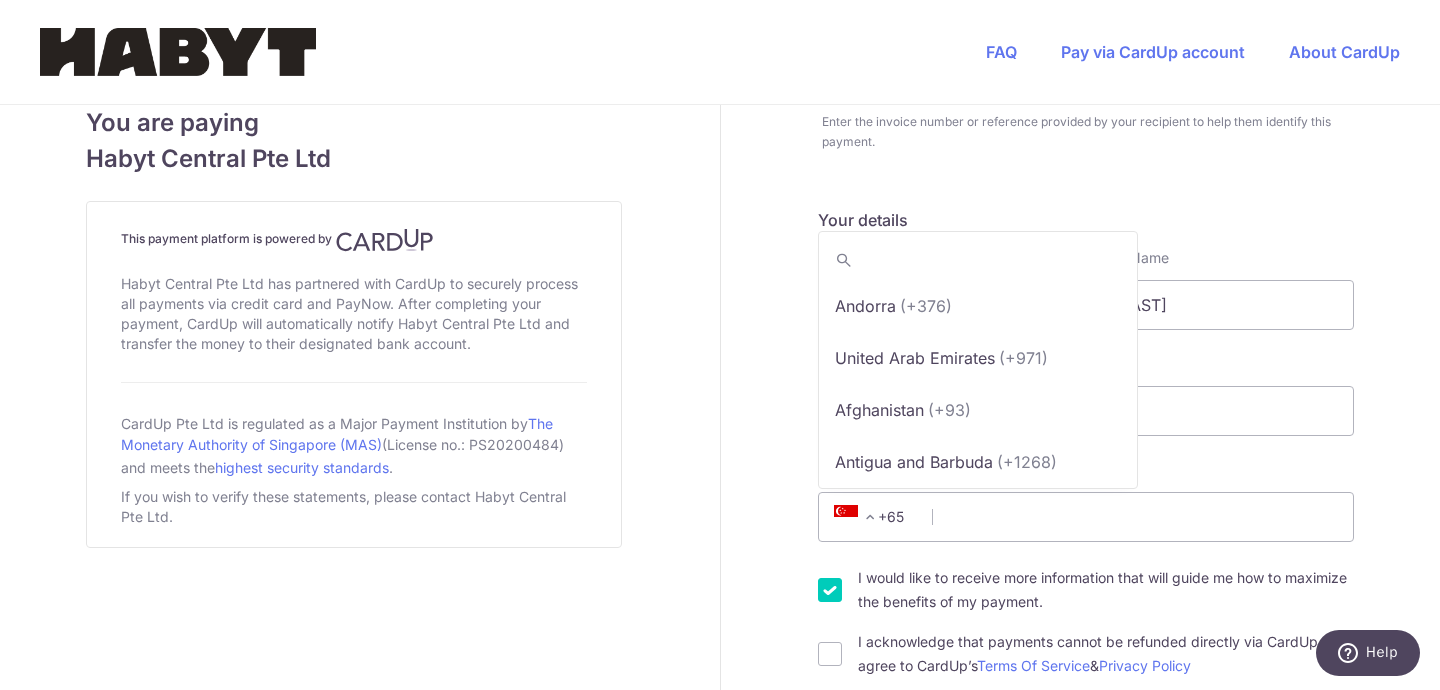 scroll, scrollTop: 10288, scrollLeft: 0, axis: vertical 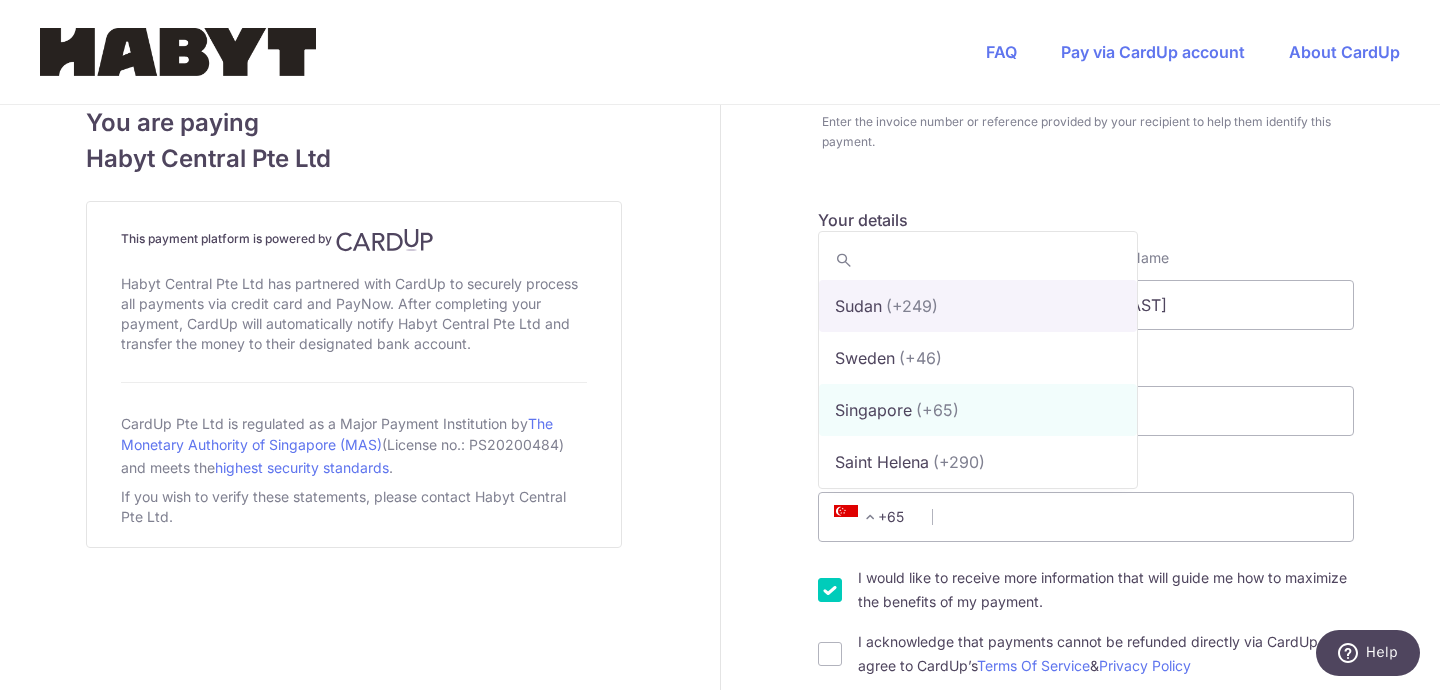 type on "s" 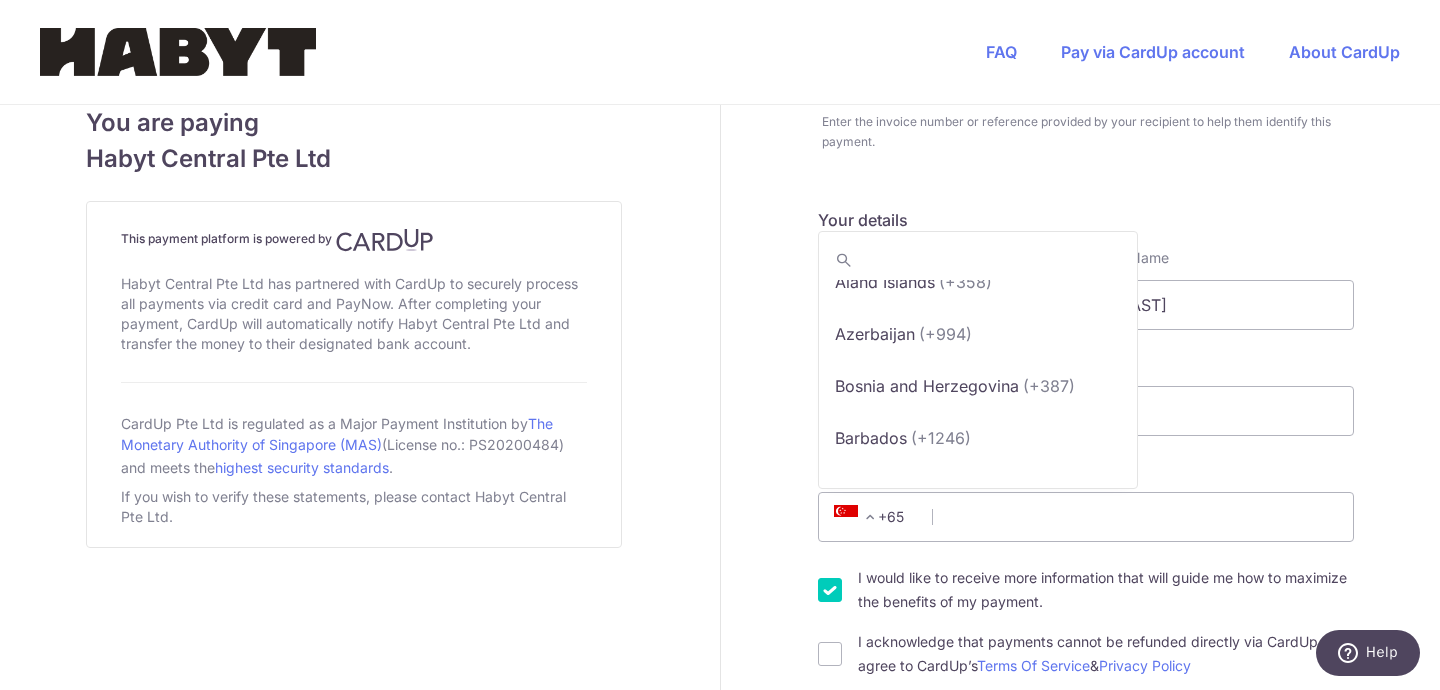 scroll, scrollTop: 0, scrollLeft: 0, axis: both 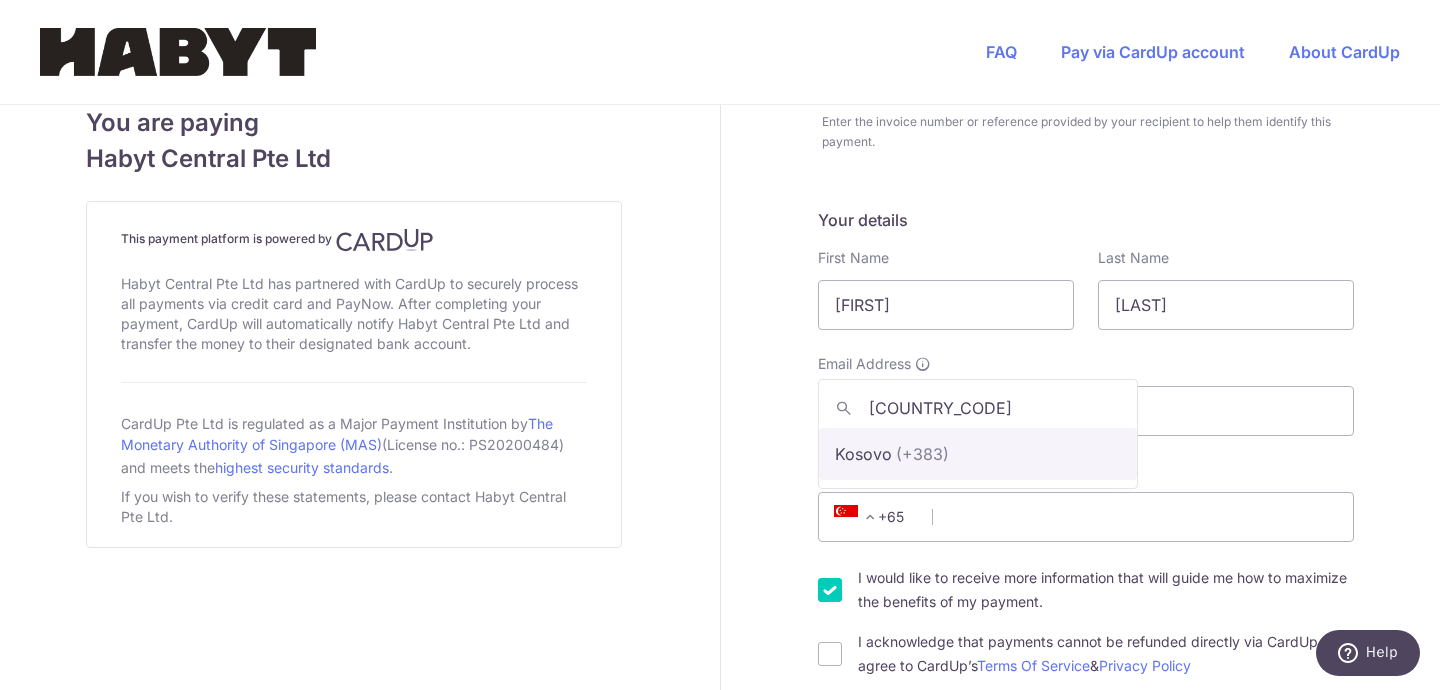 type on "k" 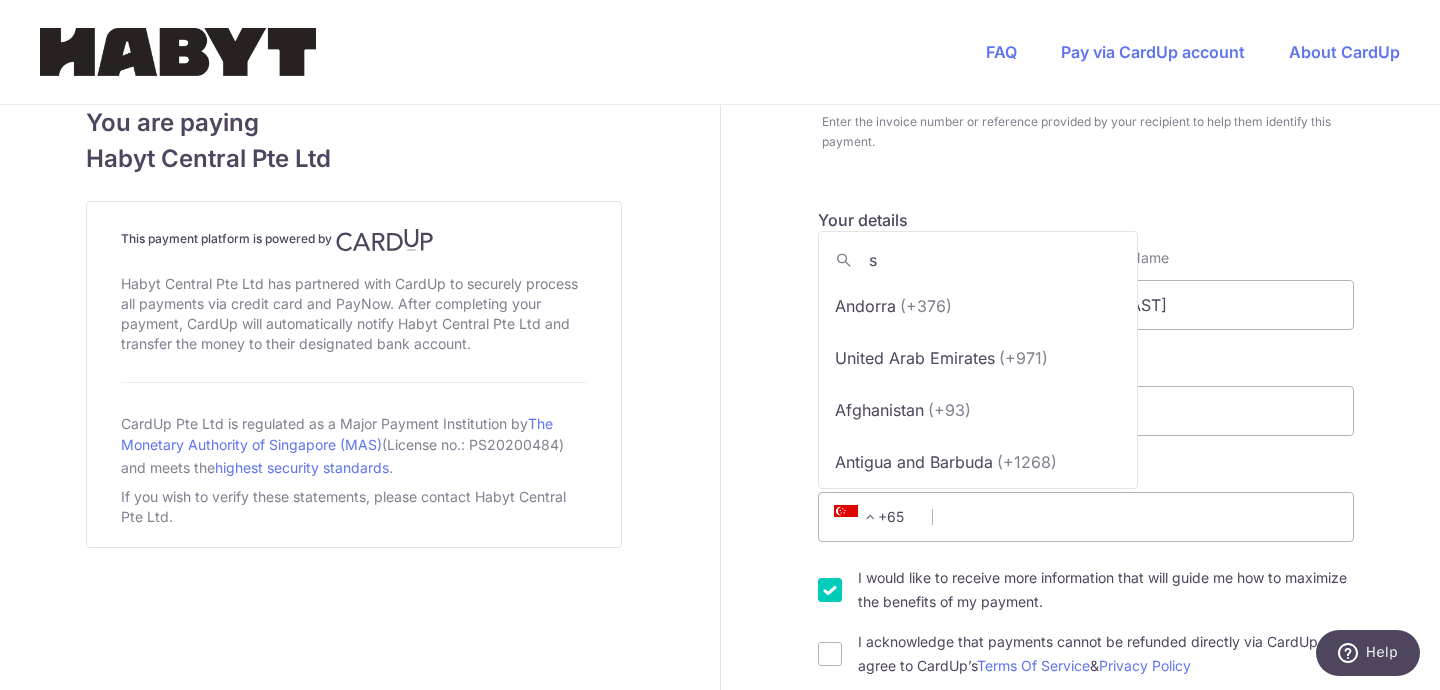 scroll, scrollTop: 0, scrollLeft: 0, axis: both 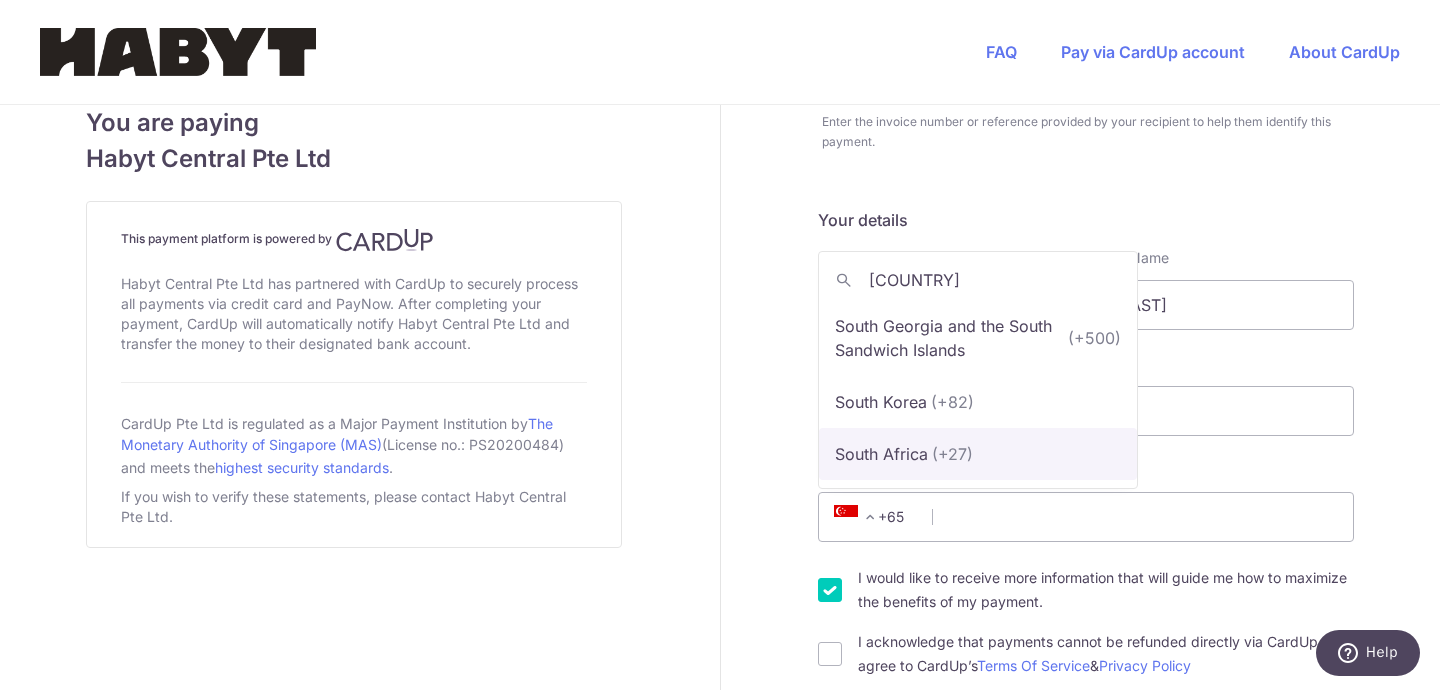type on "south" 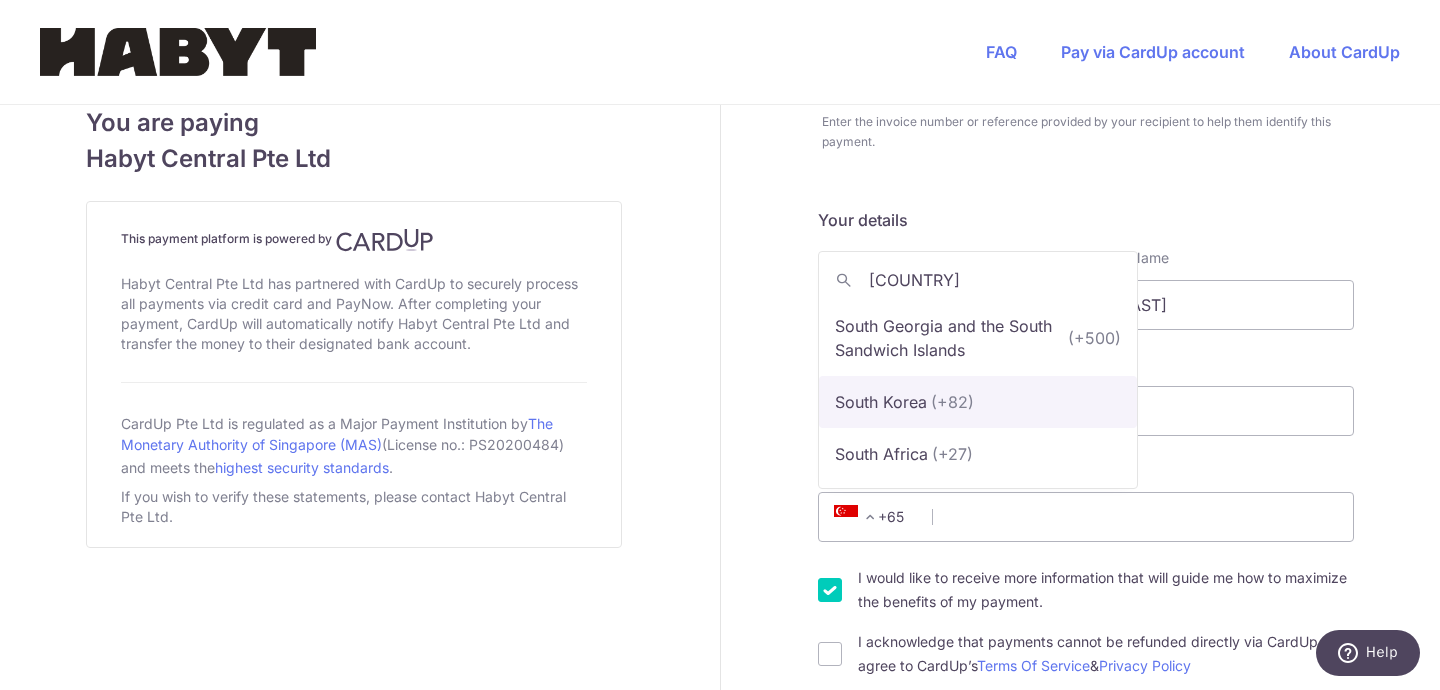 select on "122" 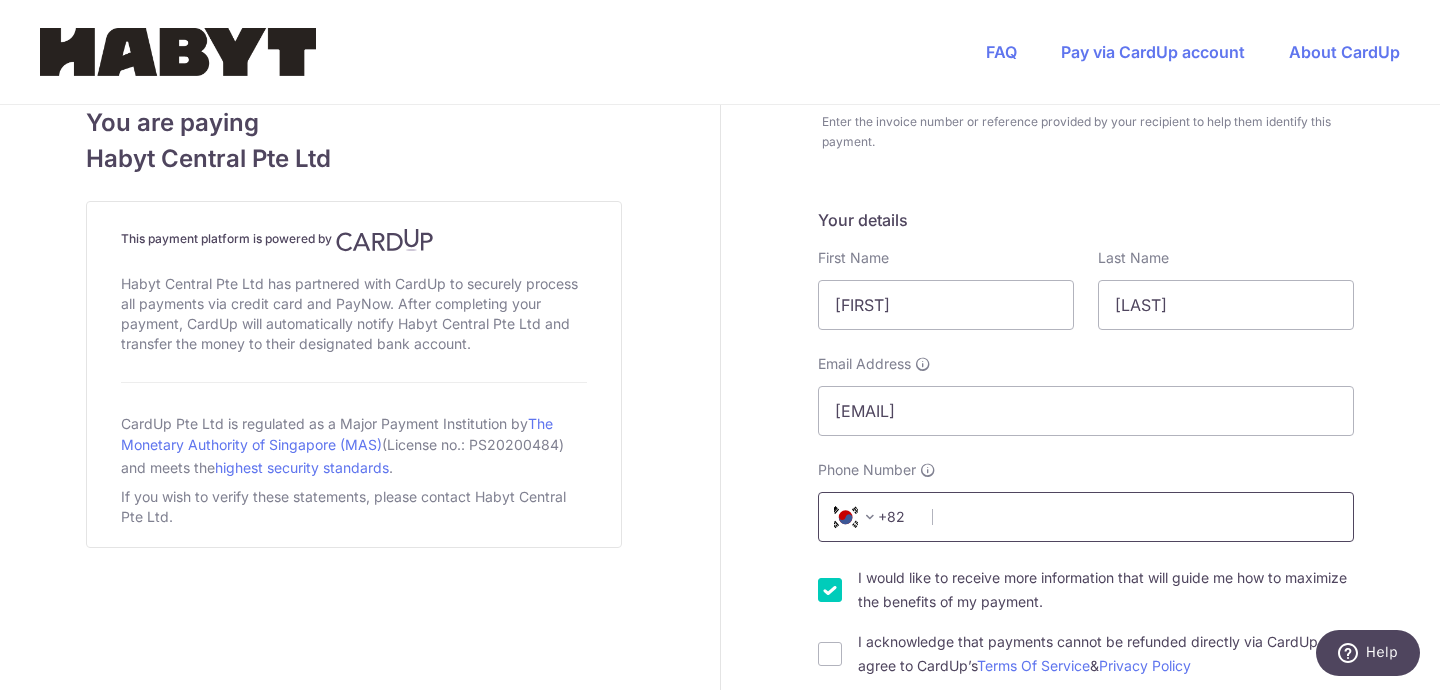 click on "Phone Number" at bounding box center [1086, 517] 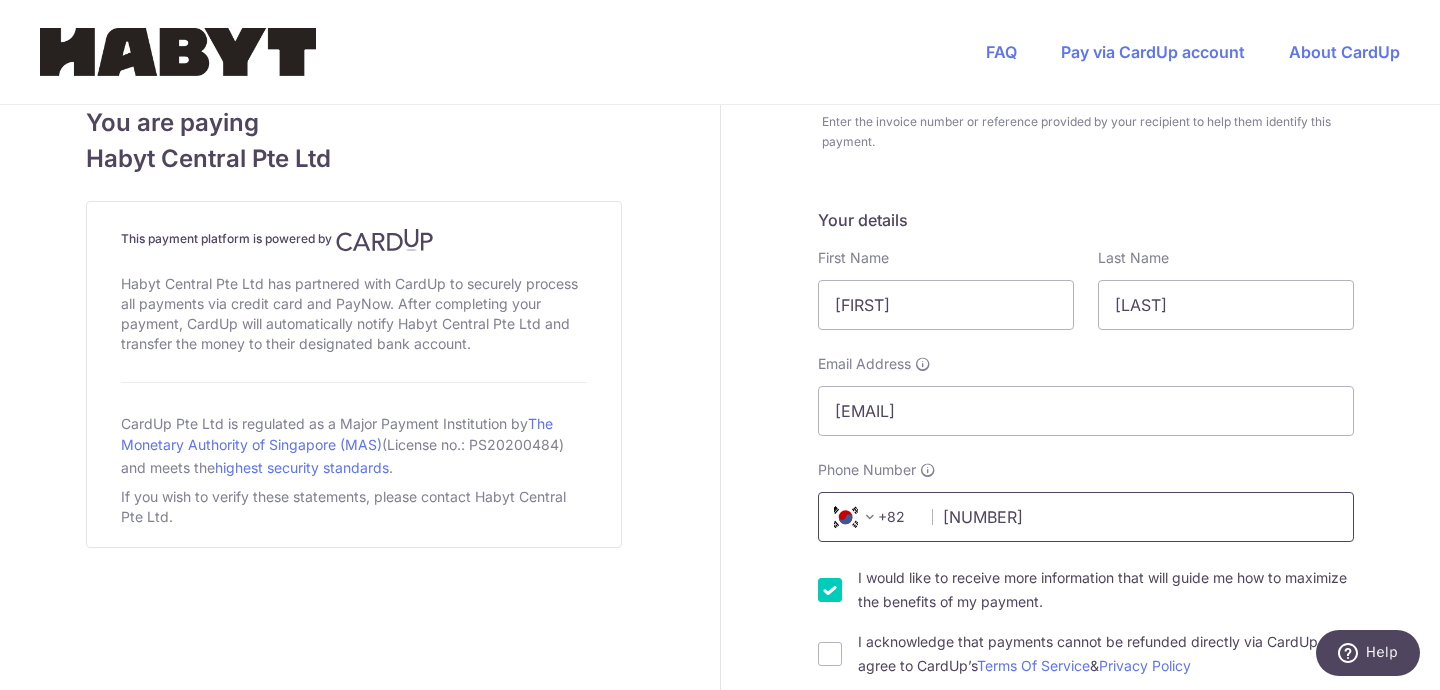 type on "1048608271" 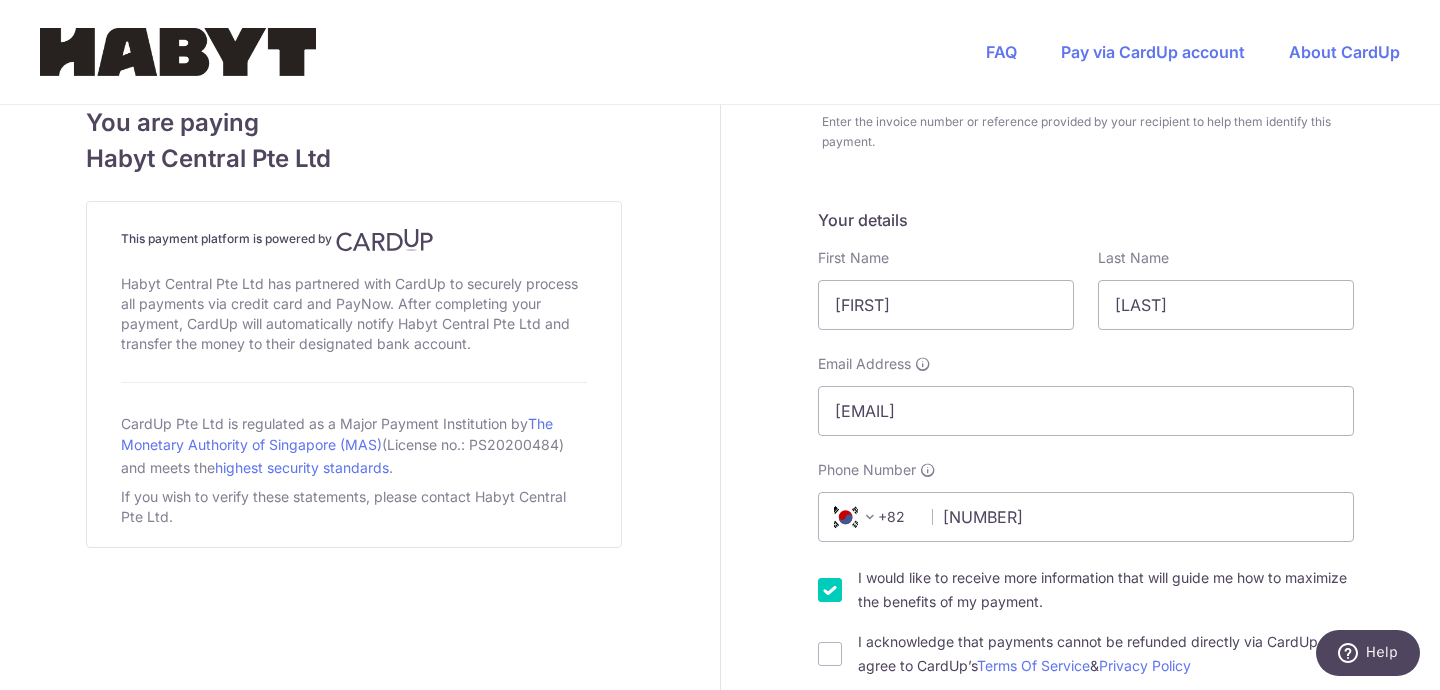 click on "Payment details
Amount to Recipient
3476.12
SGD
Payment reference
Jongha Baik
Enter the invoice number or reference provided by your recipient to help them identify this payment.
Your details
First Name
Jongha
Last Name
Baik
Email Address
jonghabaik0312@gmail.com" at bounding box center [1087, 816] 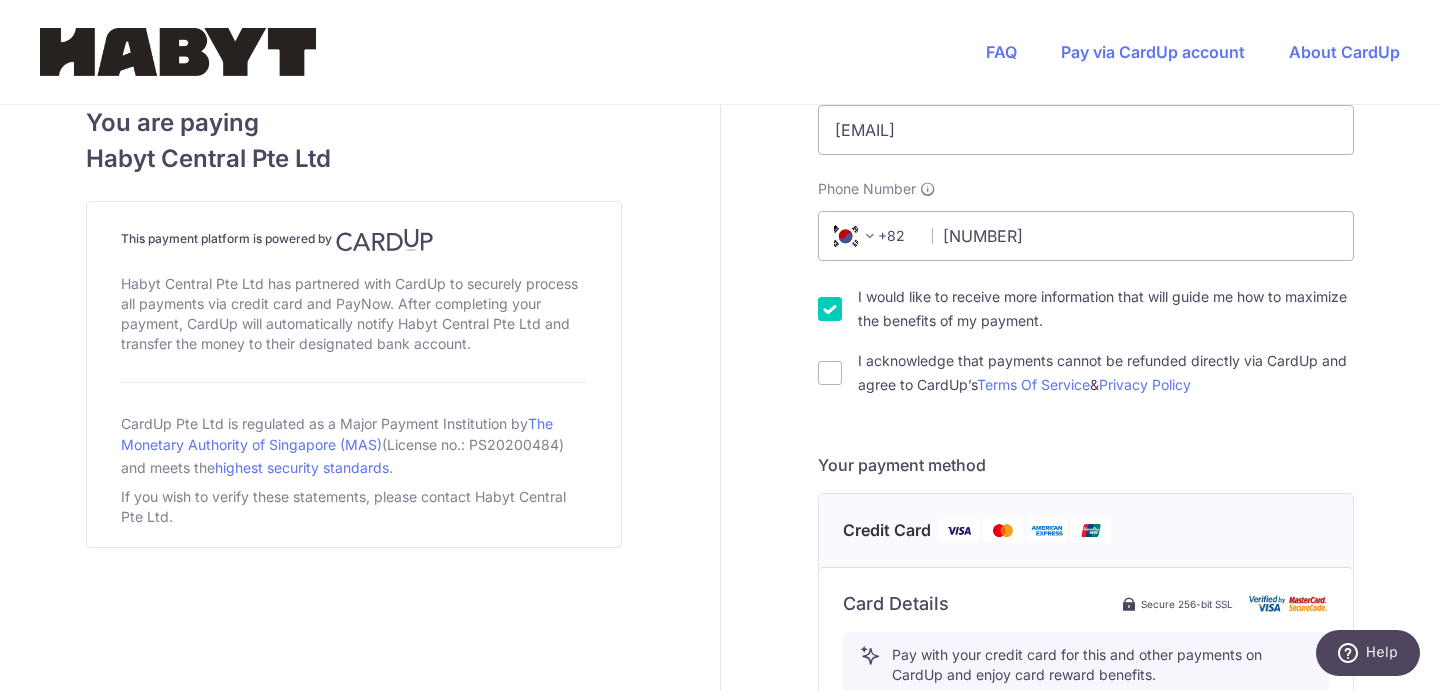 scroll, scrollTop: 628, scrollLeft: 0, axis: vertical 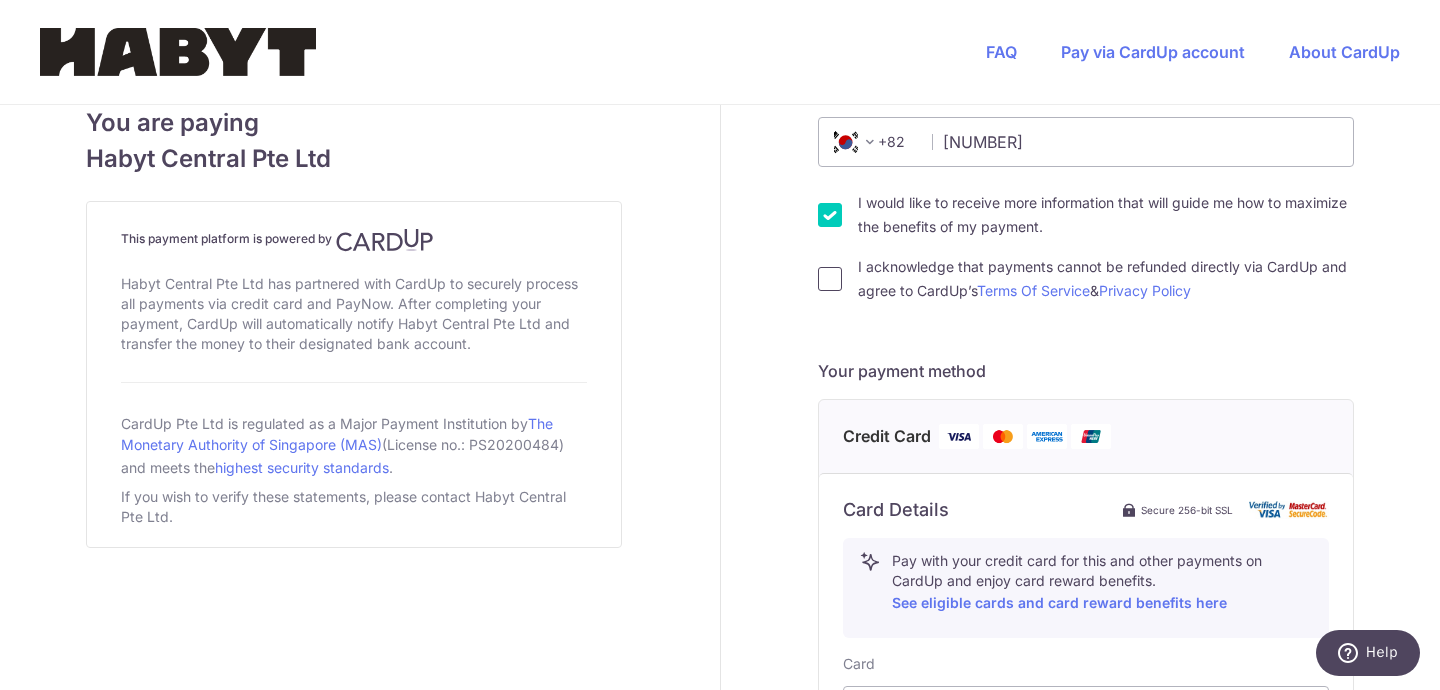 click on "I acknowledge that payments cannot be refunded directly via CardUp and agree to CardUp’s
Terms Of Service  &
Privacy Policy" at bounding box center (830, 279) 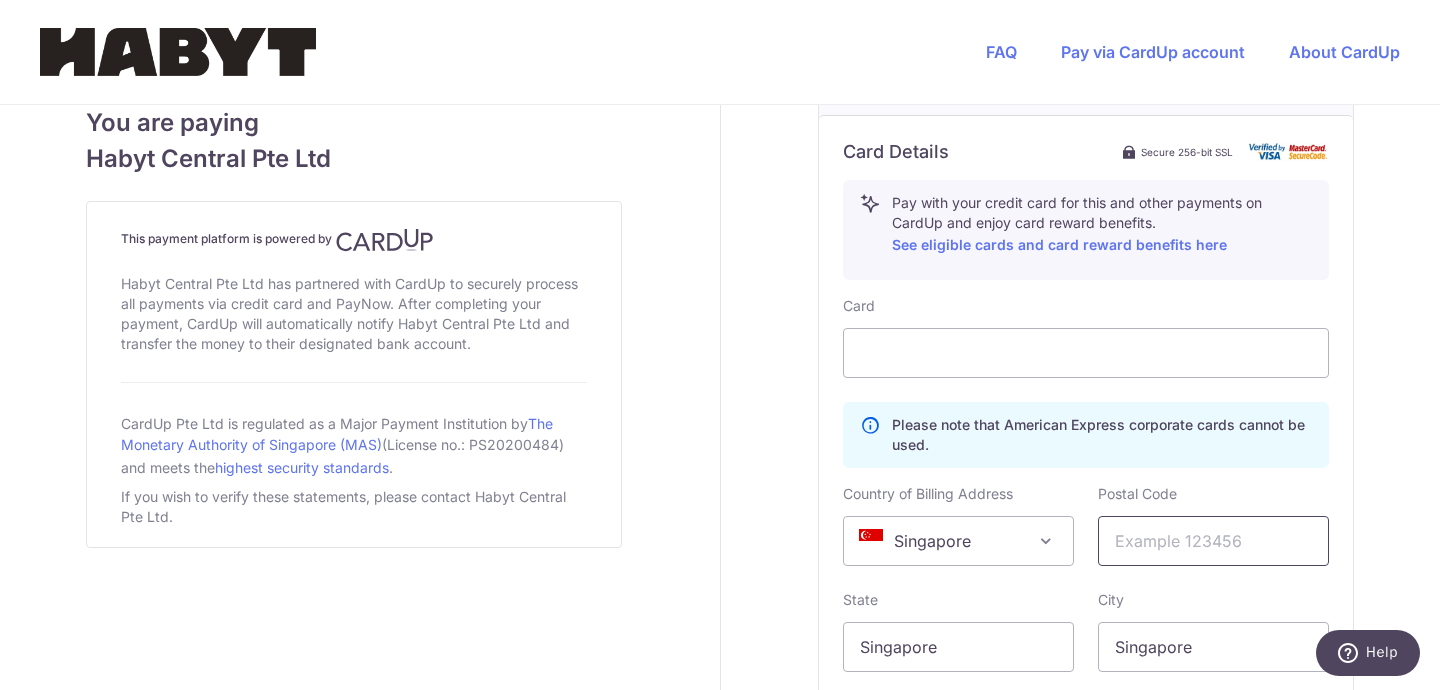 scroll, scrollTop: 1099, scrollLeft: 0, axis: vertical 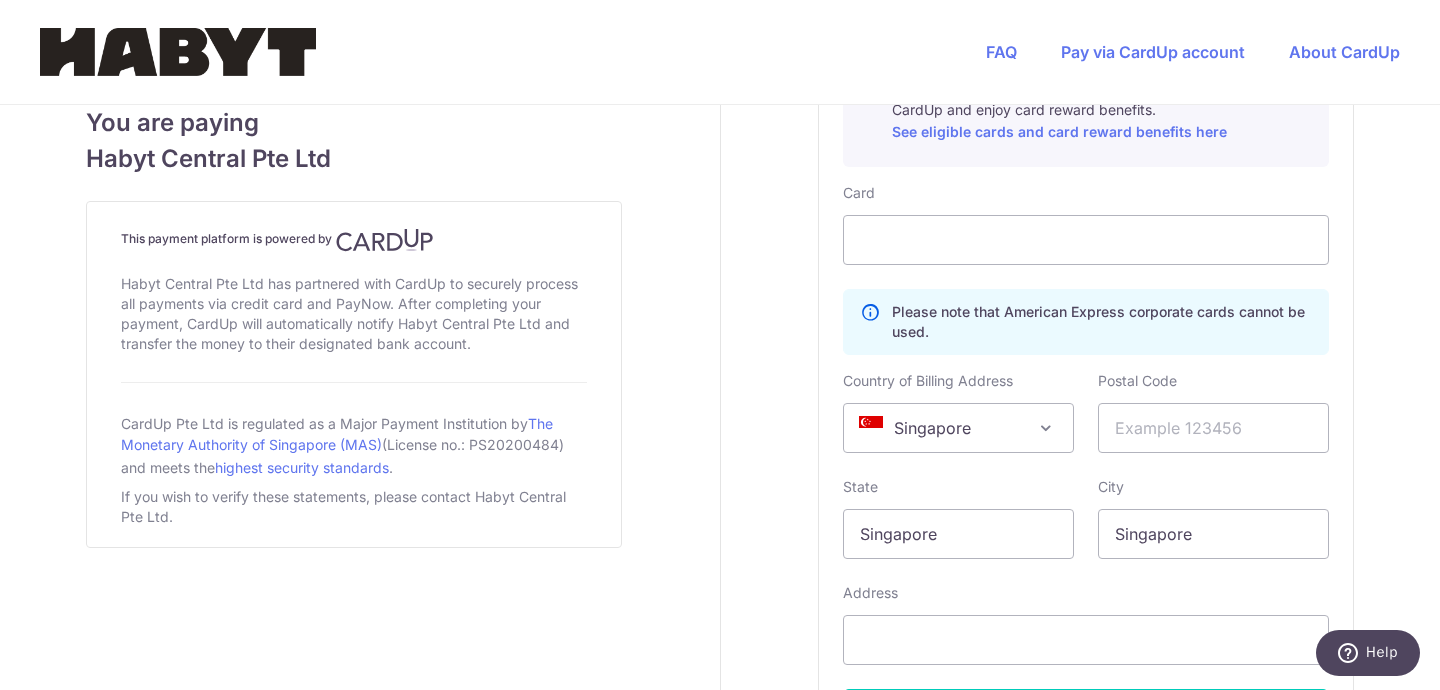 click on "Singapore" at bounding box center [958, 428] 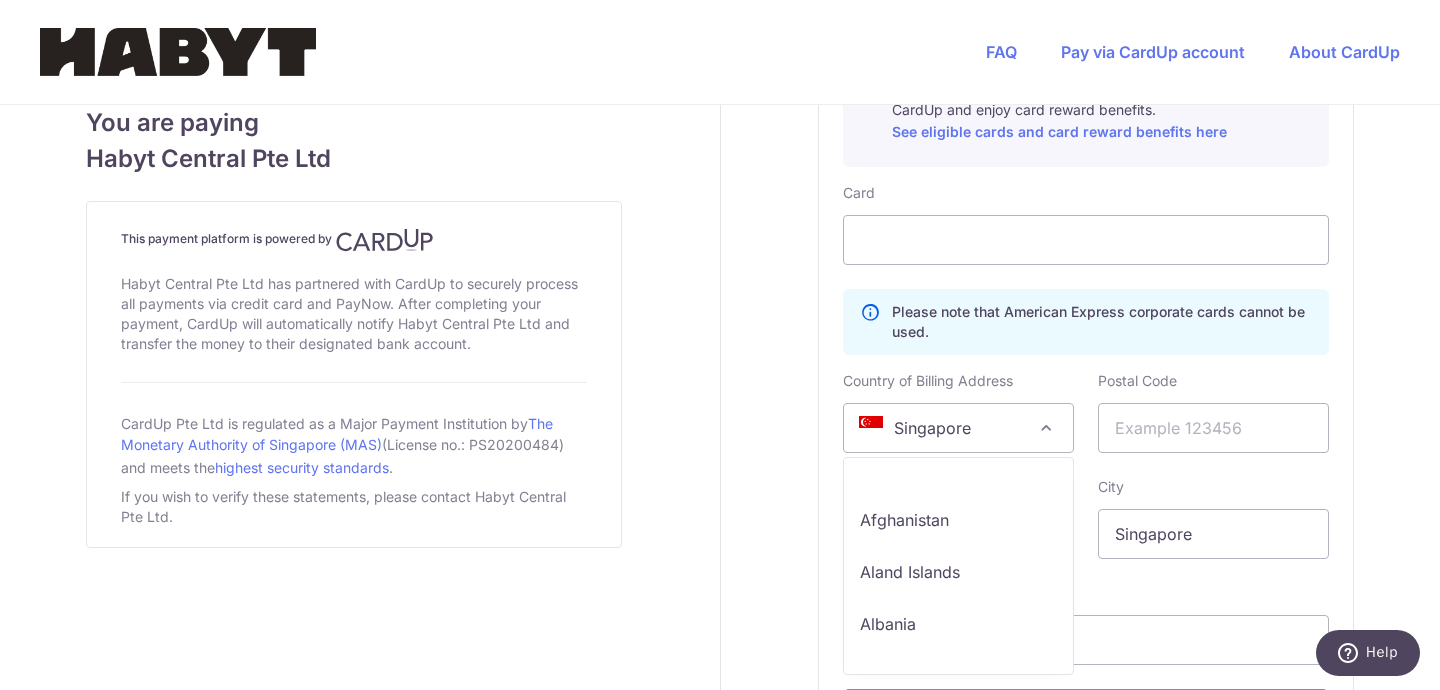 scroll, scrollTop: 10572, scrollLeft: 0, axis: vertical 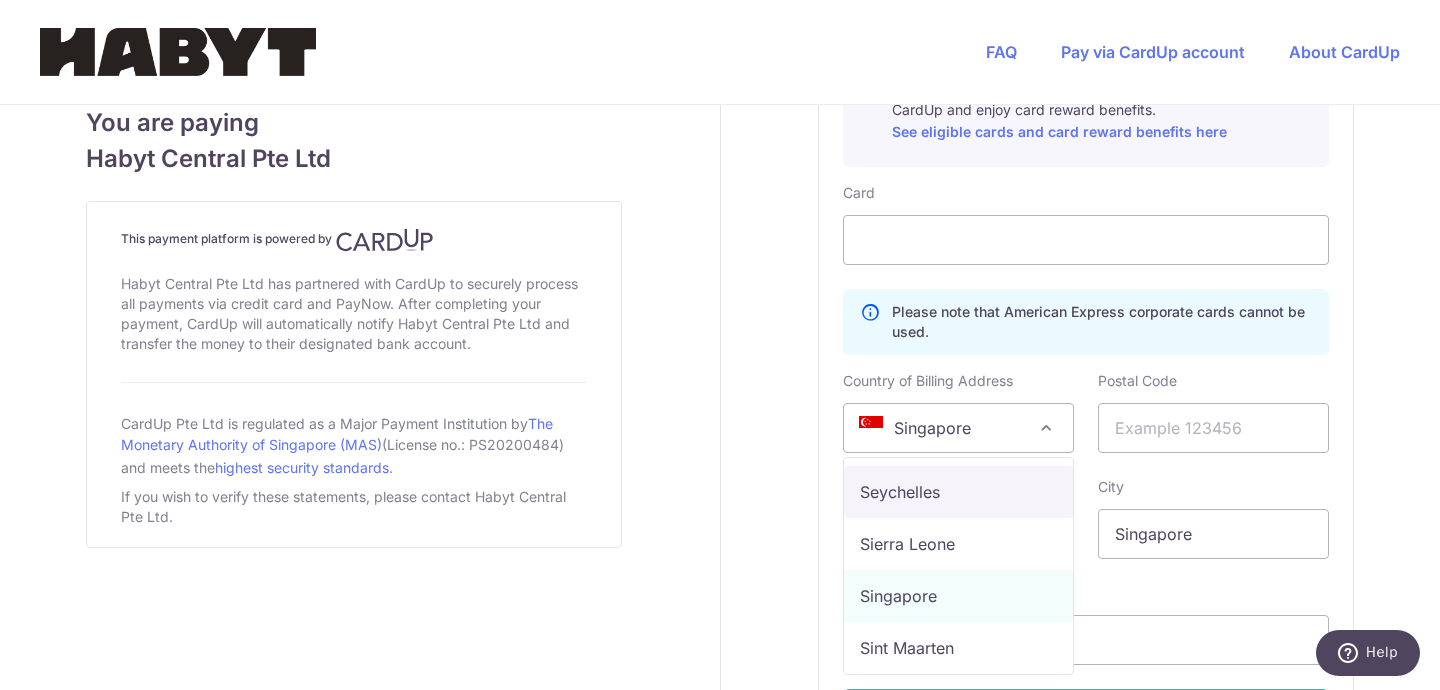 click on "Singapore" at bounding box center (958, 428) 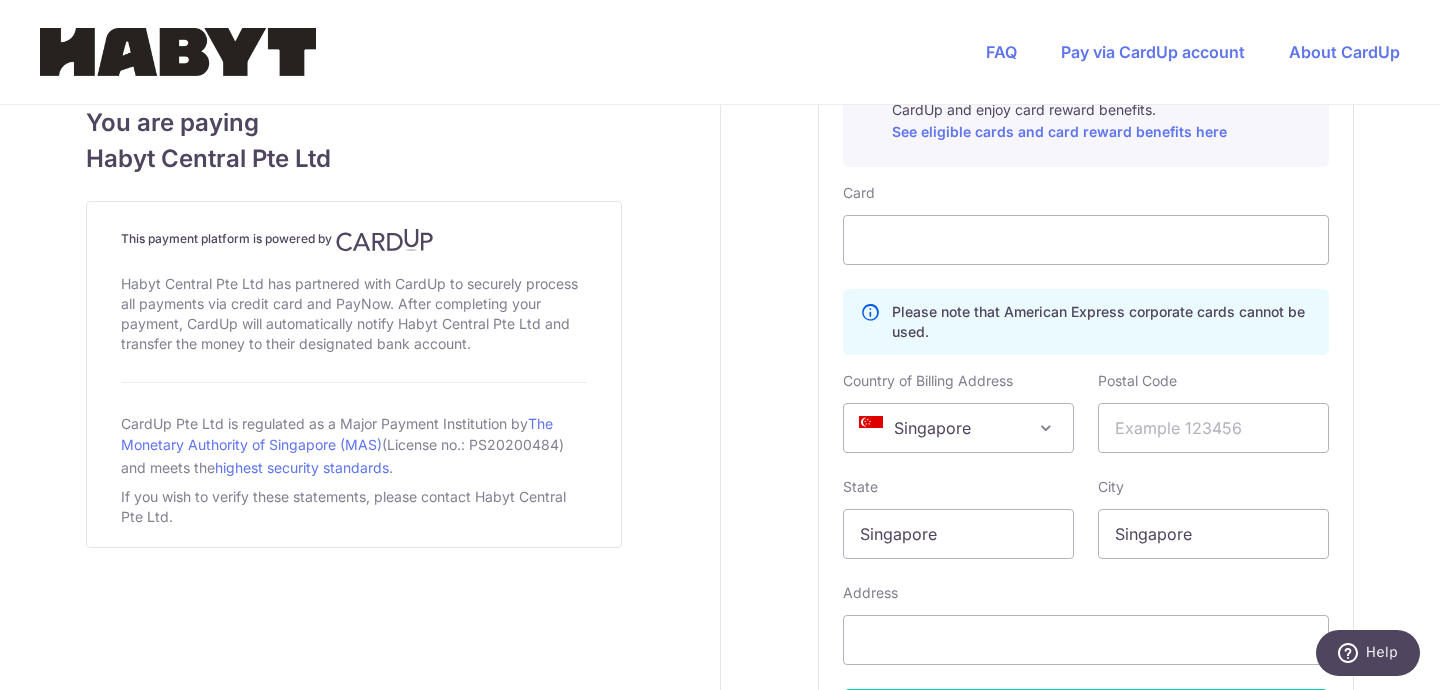 click on "Singapore" at bounding box center [958, 428] 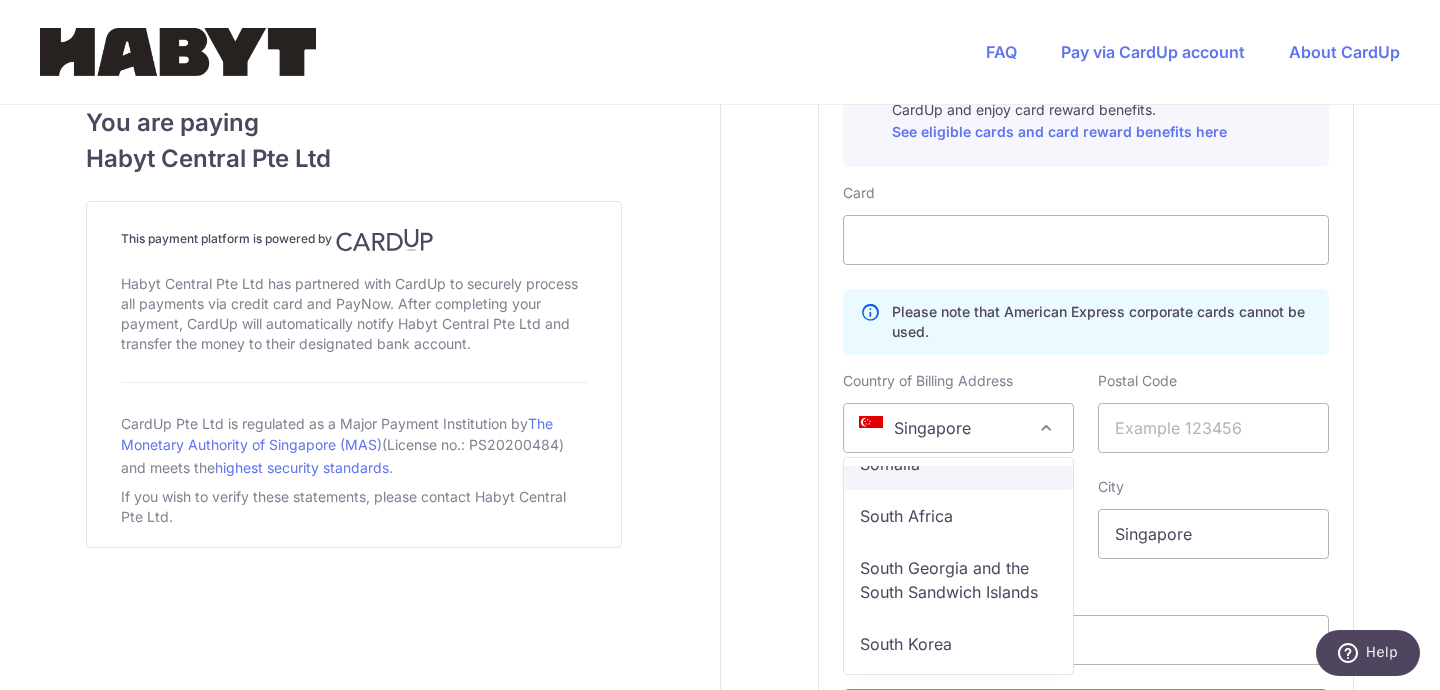 scroll, scrollTop: 10969, scrollLeft: 0, axis: vertical 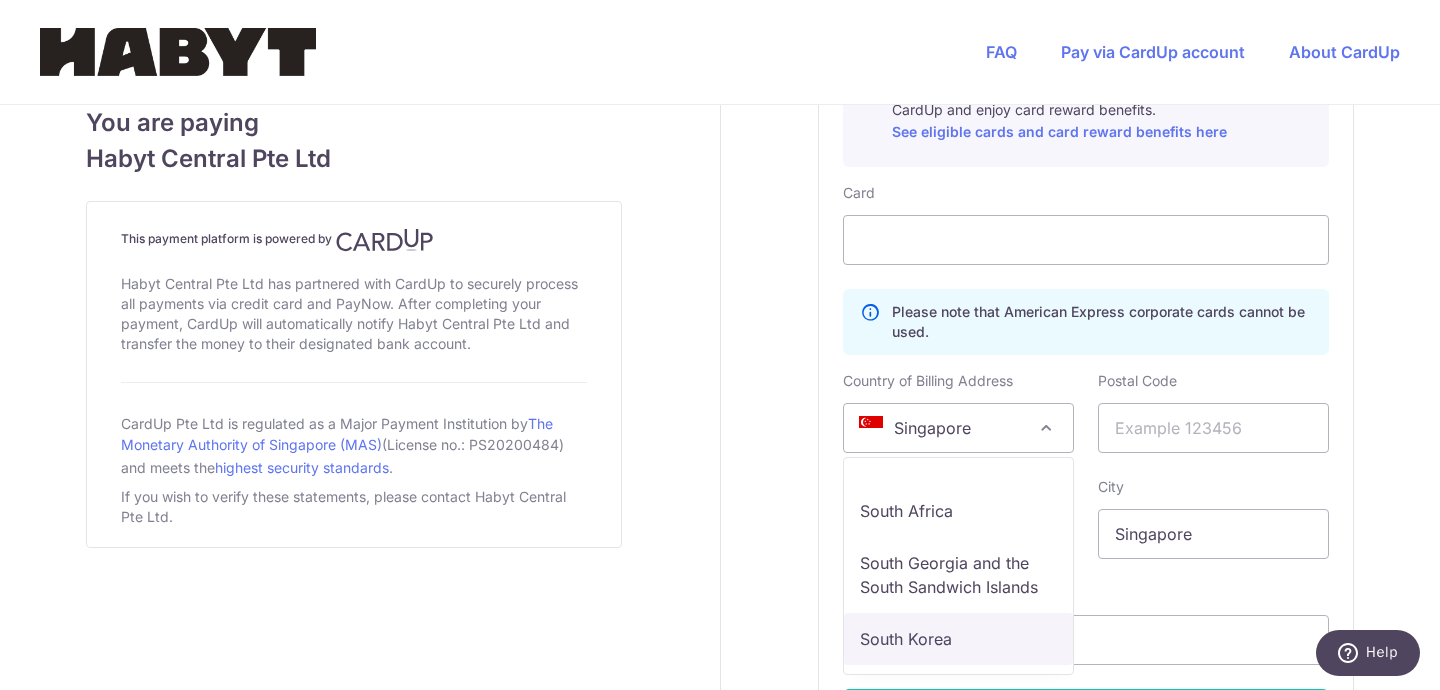 select on "[COUNTRY_CODE]" 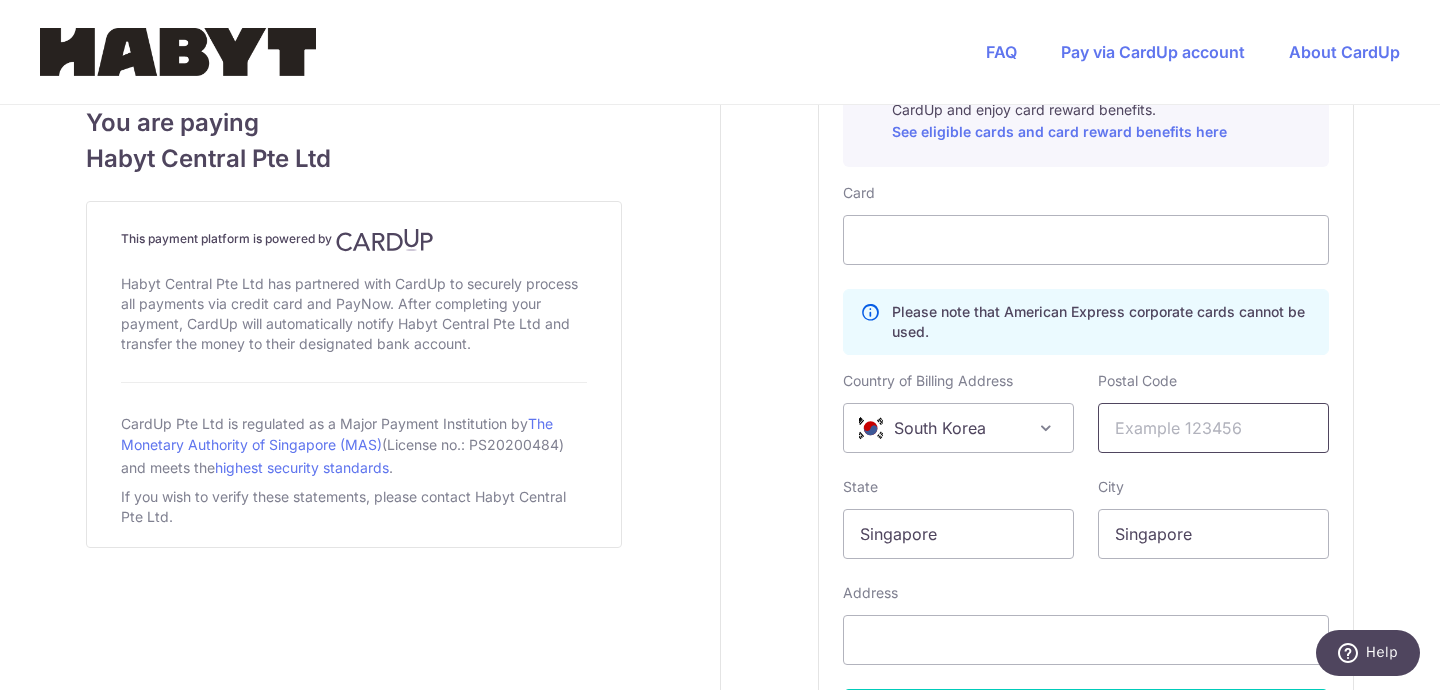 click at bounding box center [1213, 428] 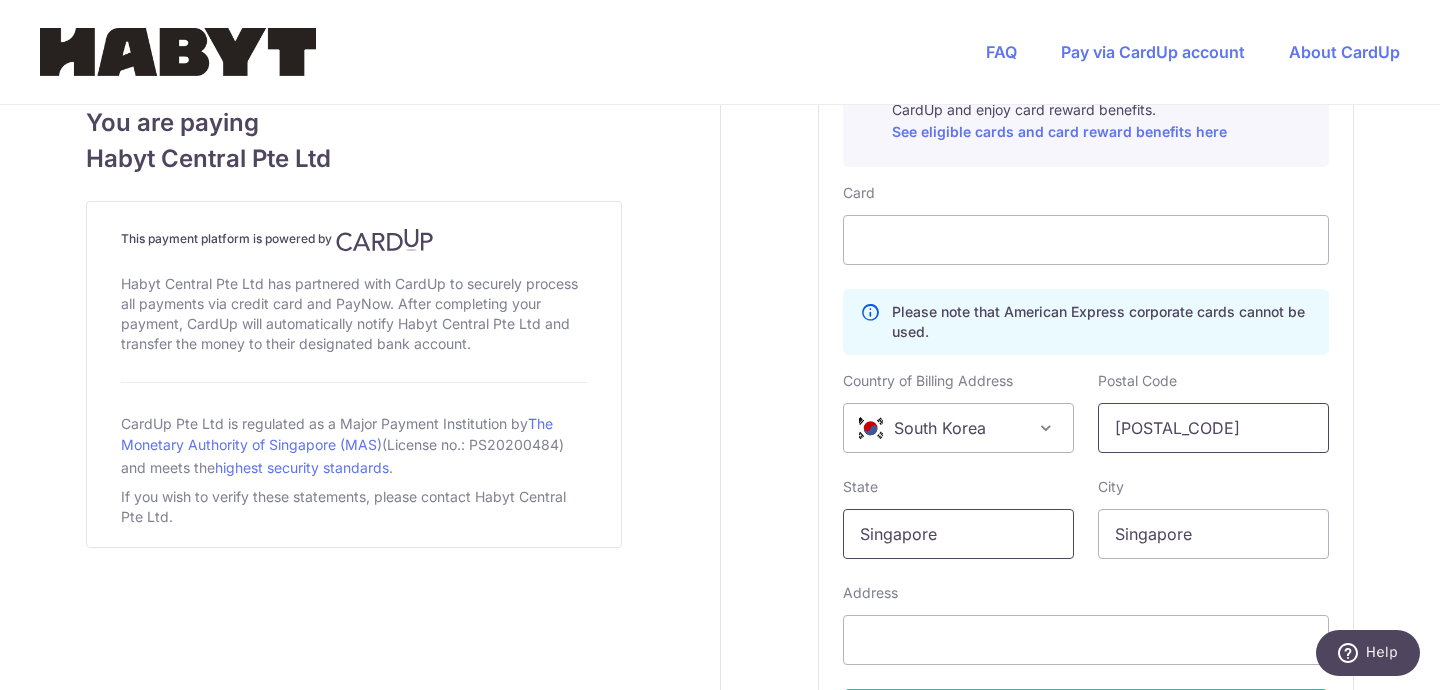type on "02559" 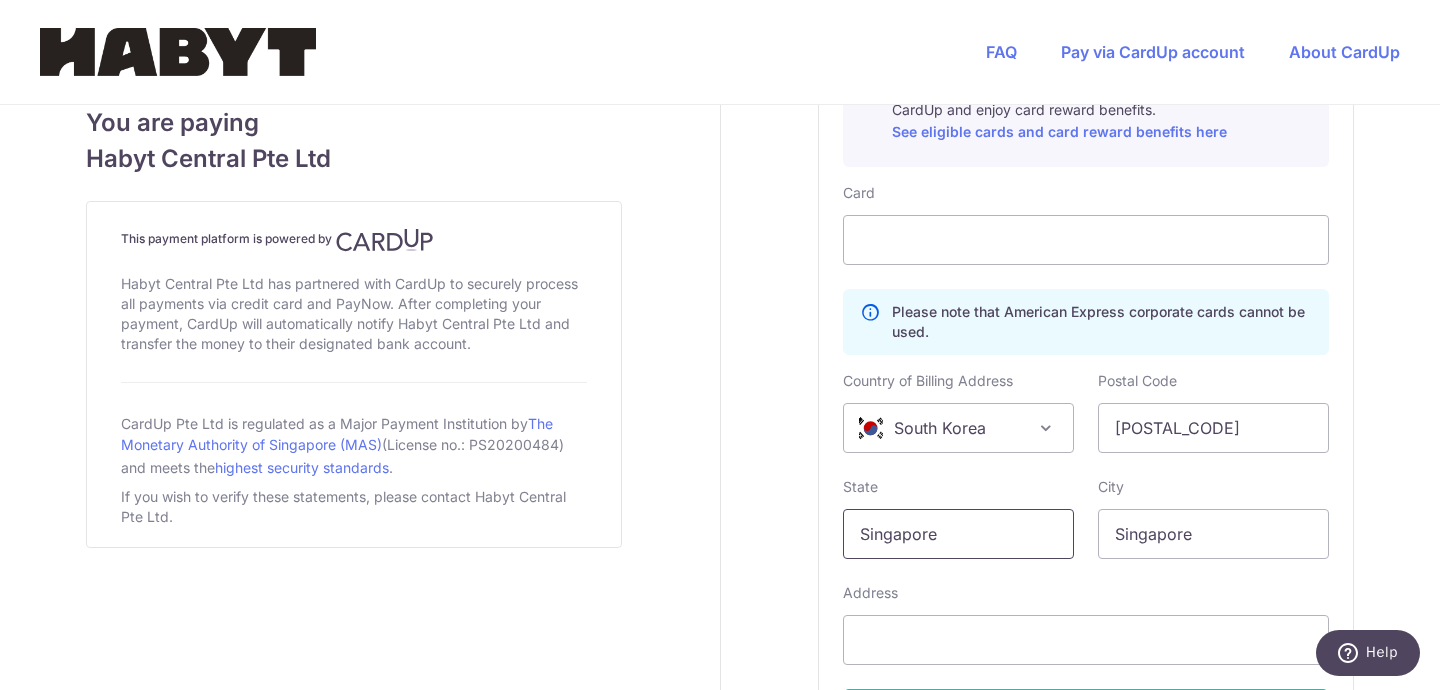 click on "Singapore" at bounding box center (958, 534) 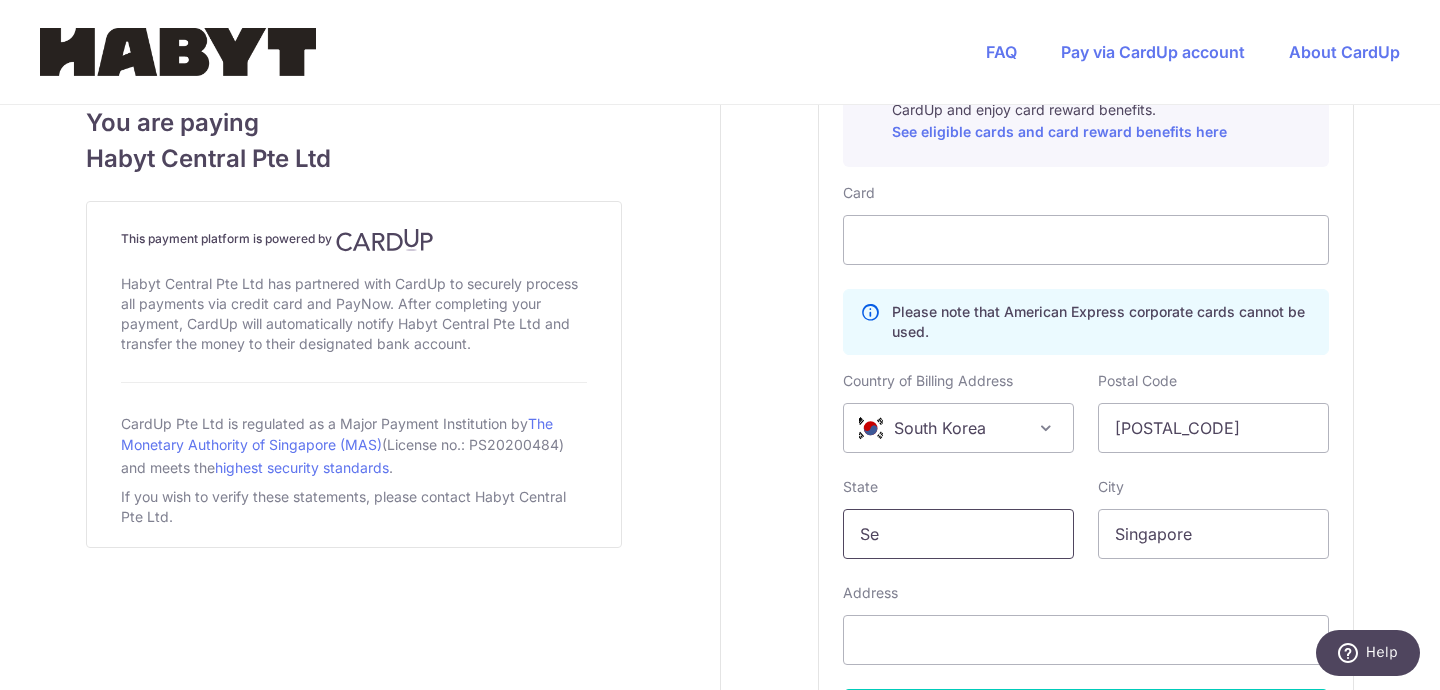 type on "S" 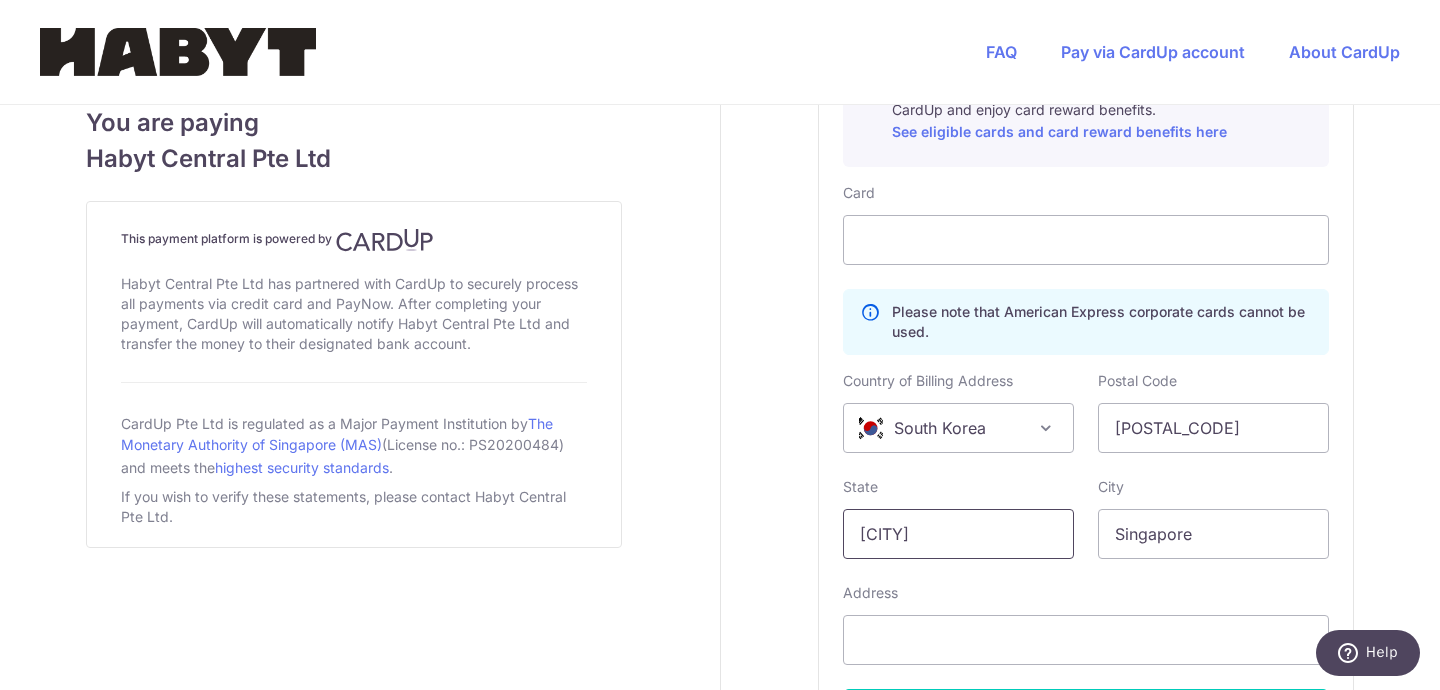 type on "[CITY]" 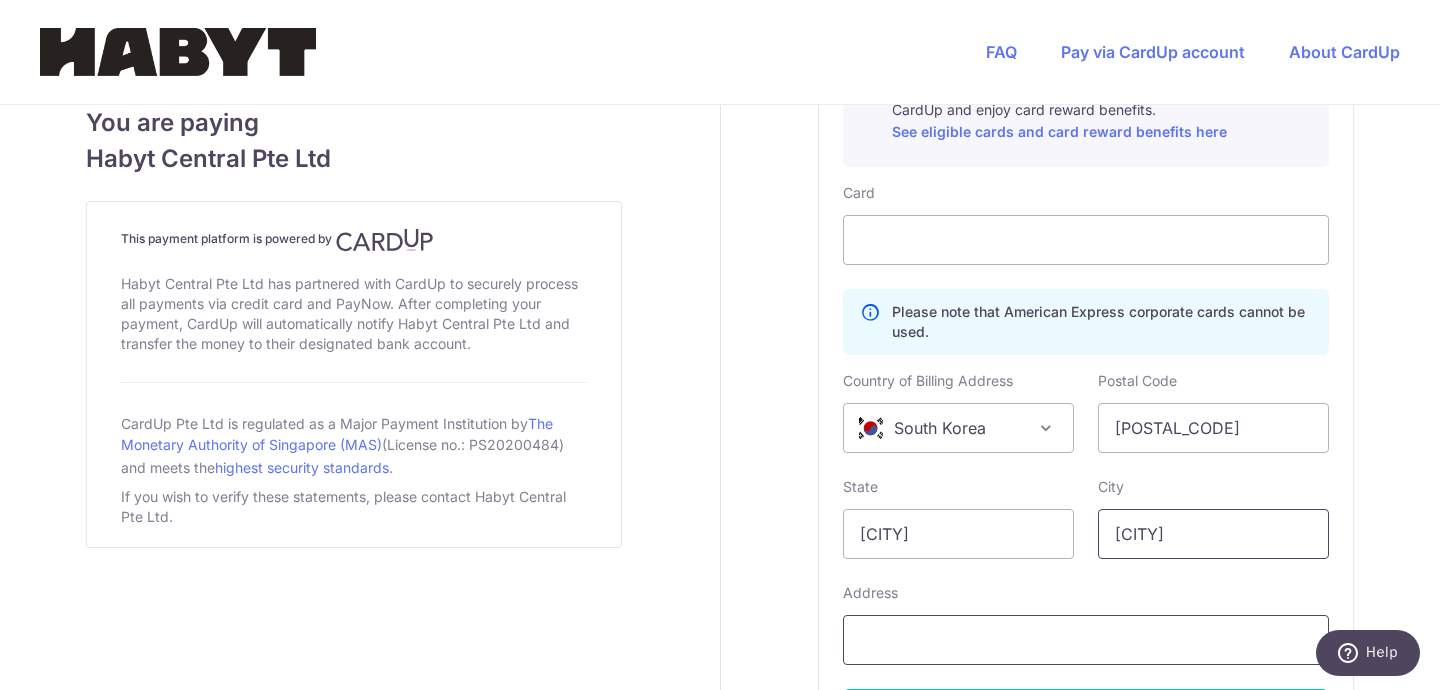 type on "[CITY]" 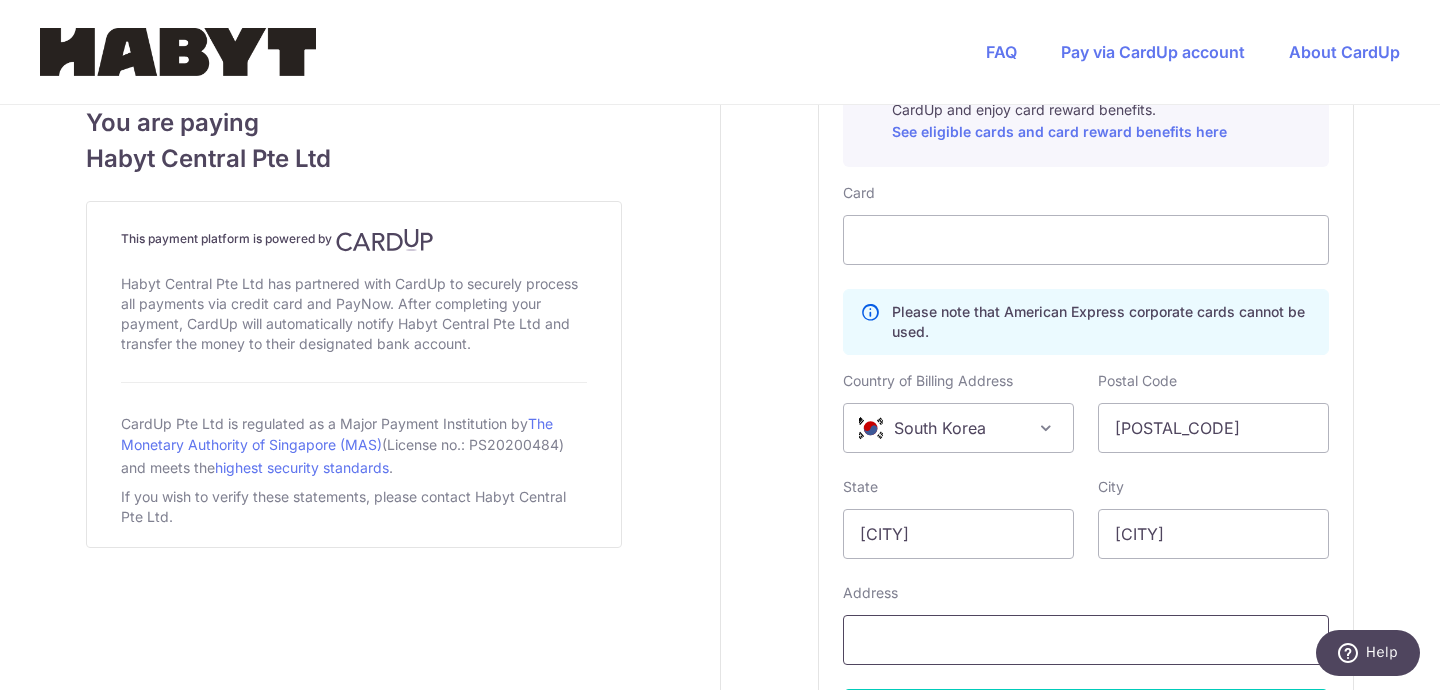 click at bounding box center [1086, 640] 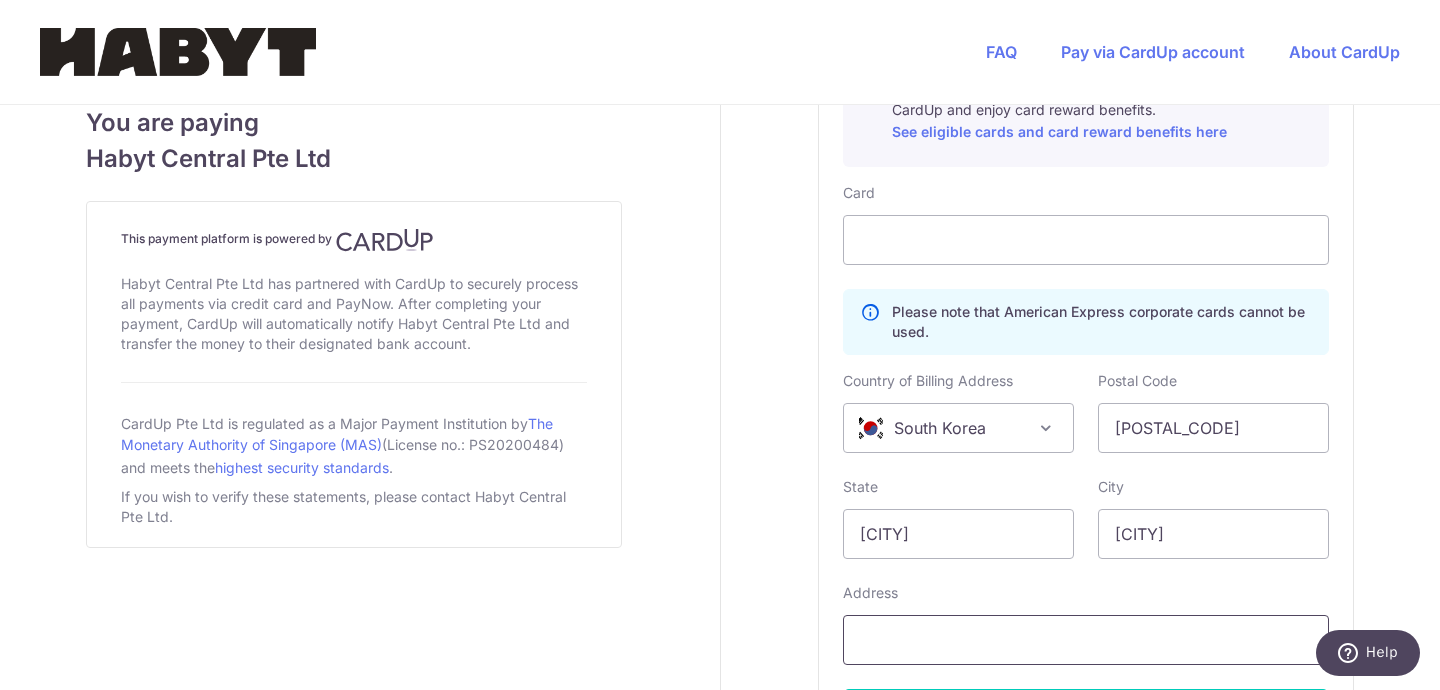 paste on "[NUMBER], [STREET], [DISTRICT], [CITY]" 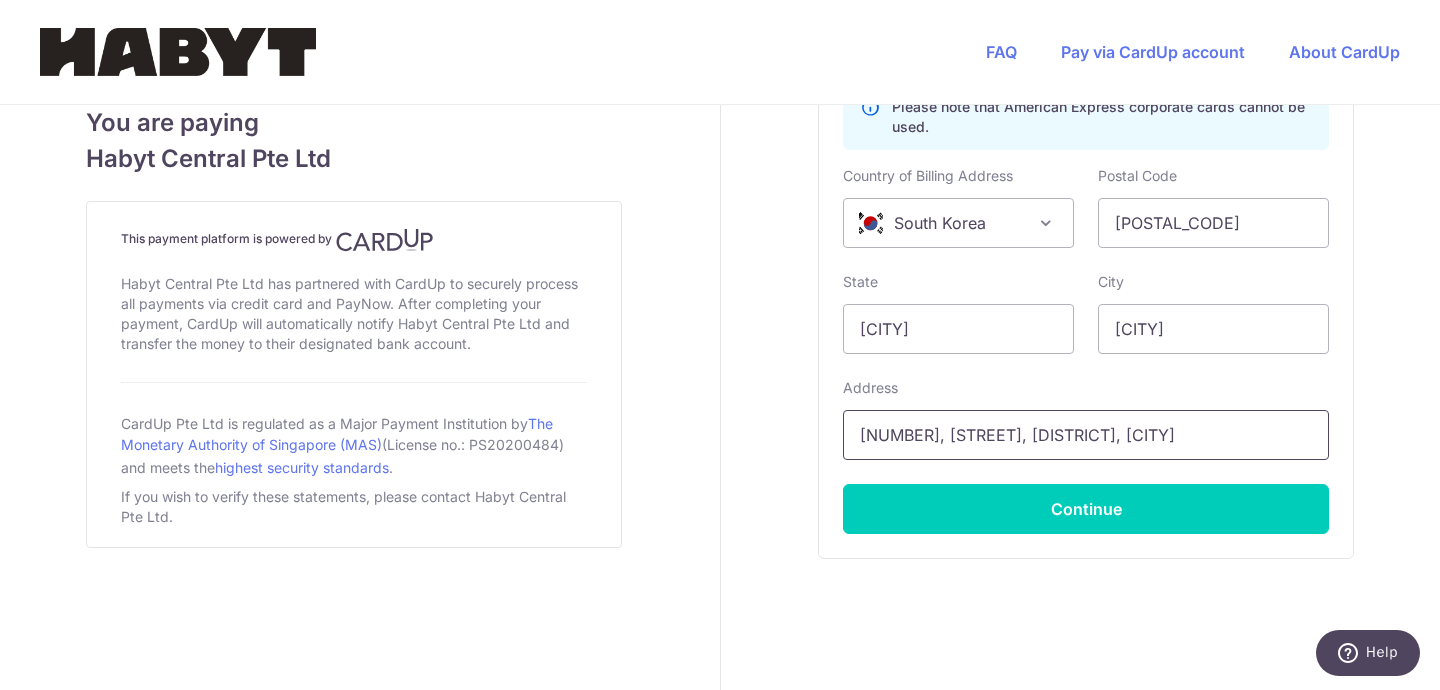 scroll, scrollTop: 1343, scrollLeft: 0, axis: vertical 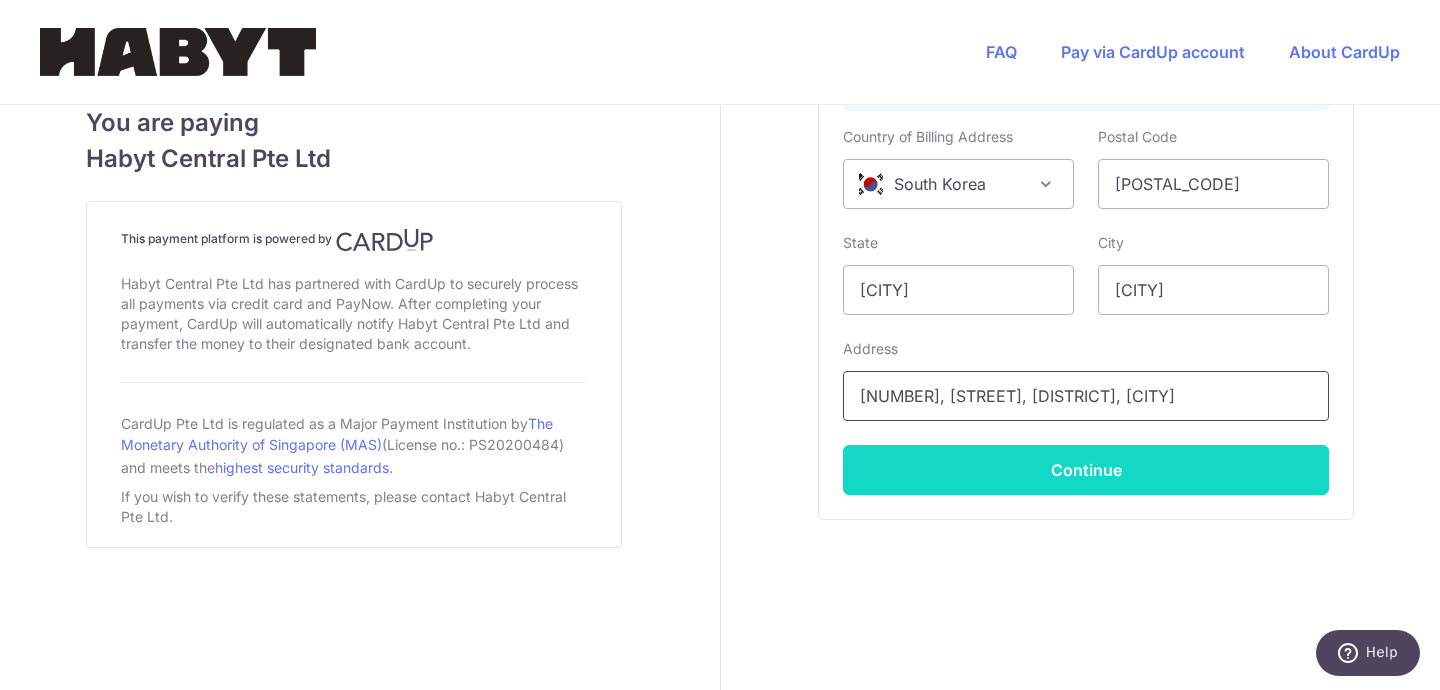 type on "[NUMBER], [STREET], [DISTRICT], [CITY]" 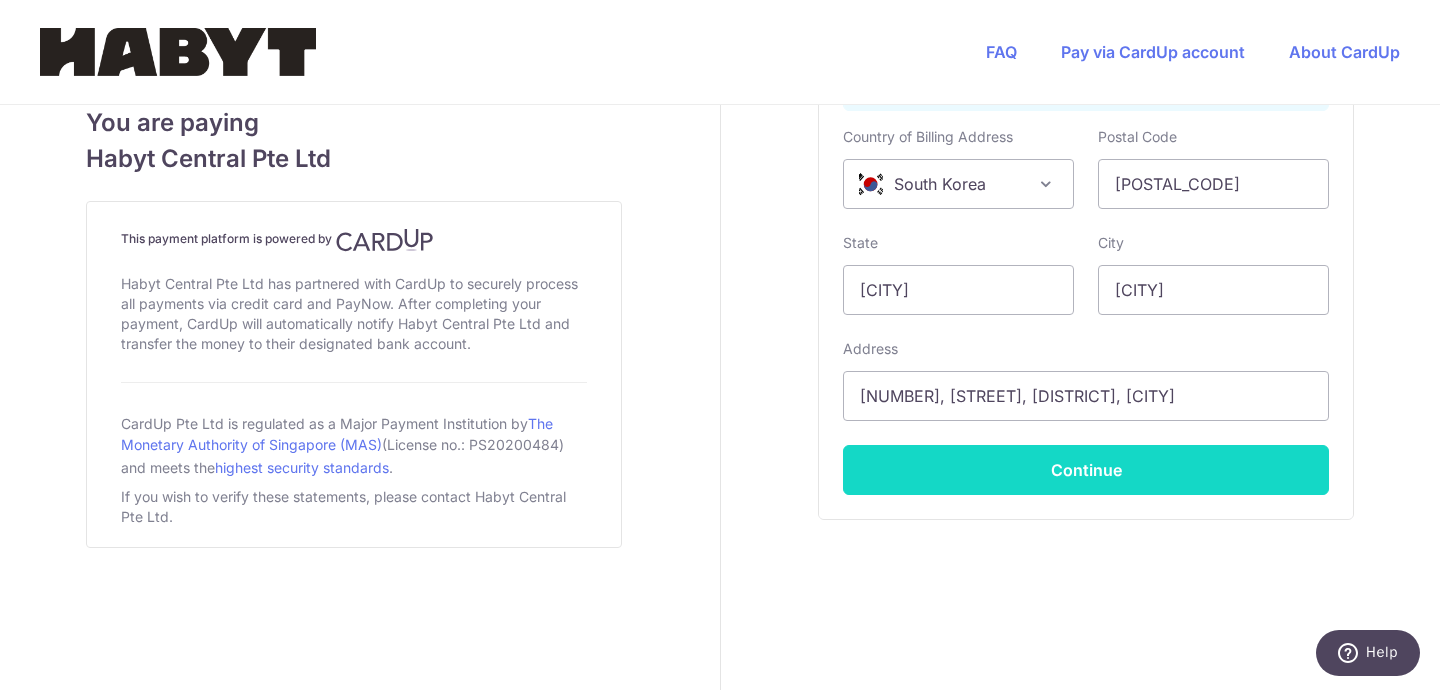 click on "Continue" at bounding box center [1086, 470] 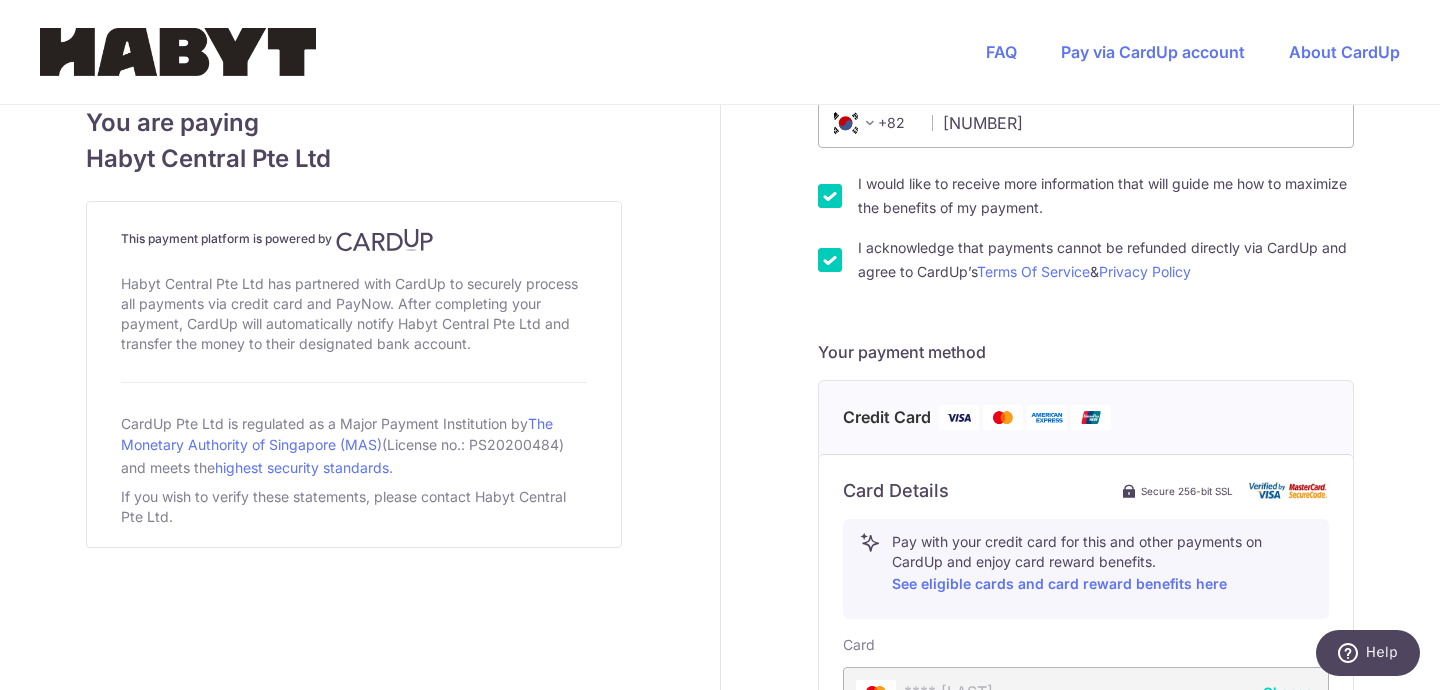 scroll, scrollTop: 623, scrollLeft: 0, axis: vertical 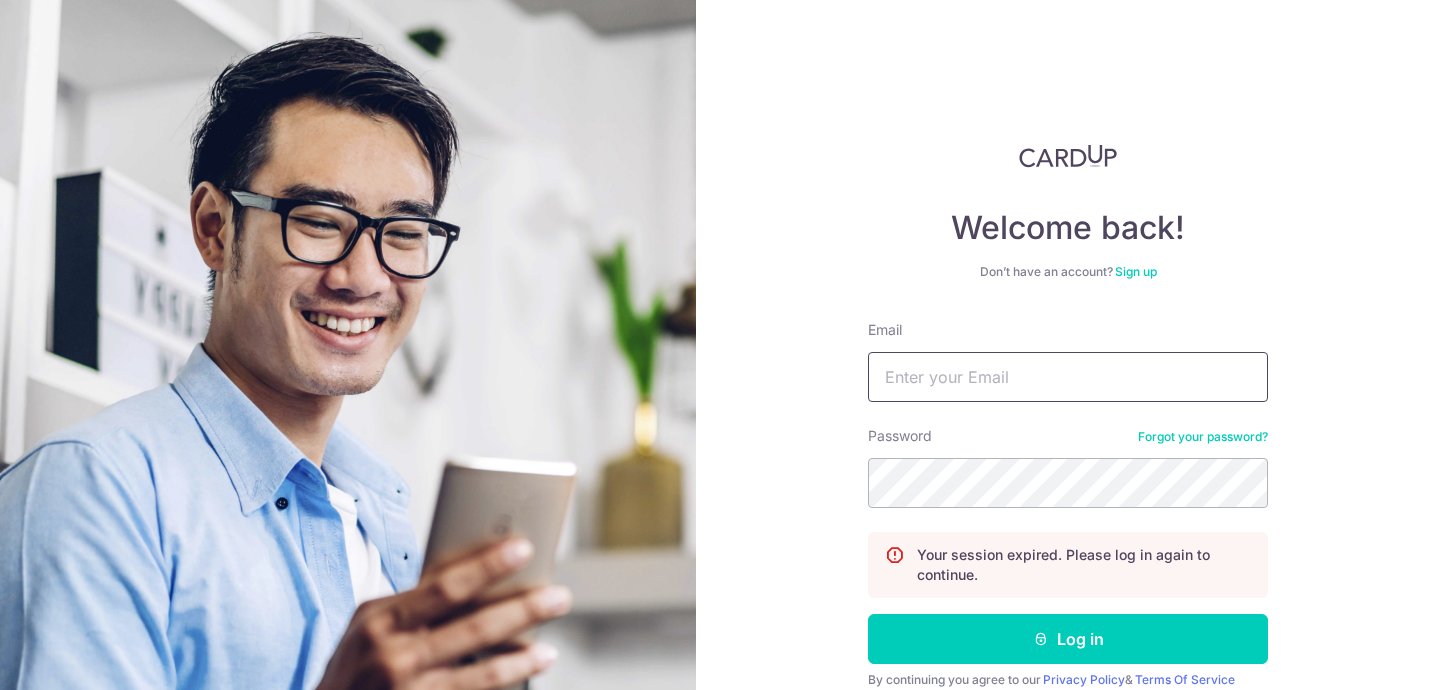 click on "Email" at bounding box center (1068, 377) 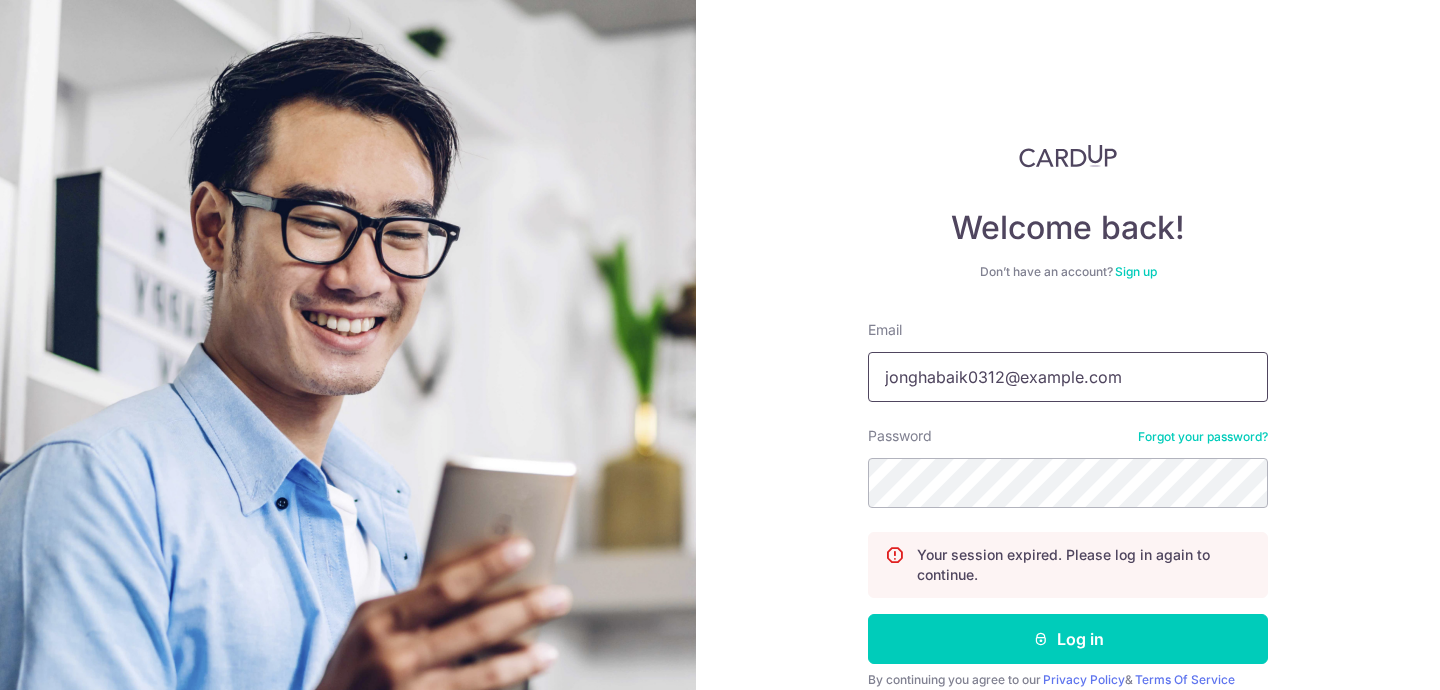 type on "jonghabaik0312@gmail.com" 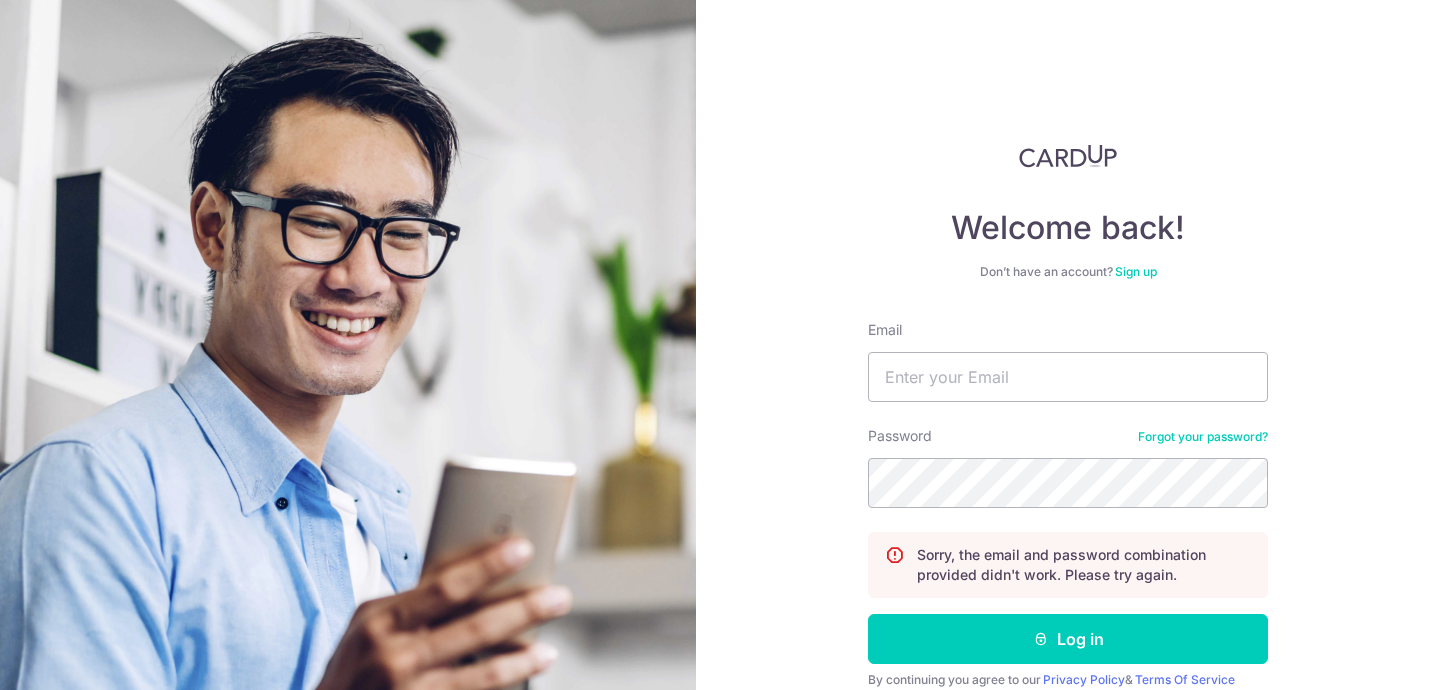 scroll, scrollTop: 0, scrollLeft: 0, axis: both 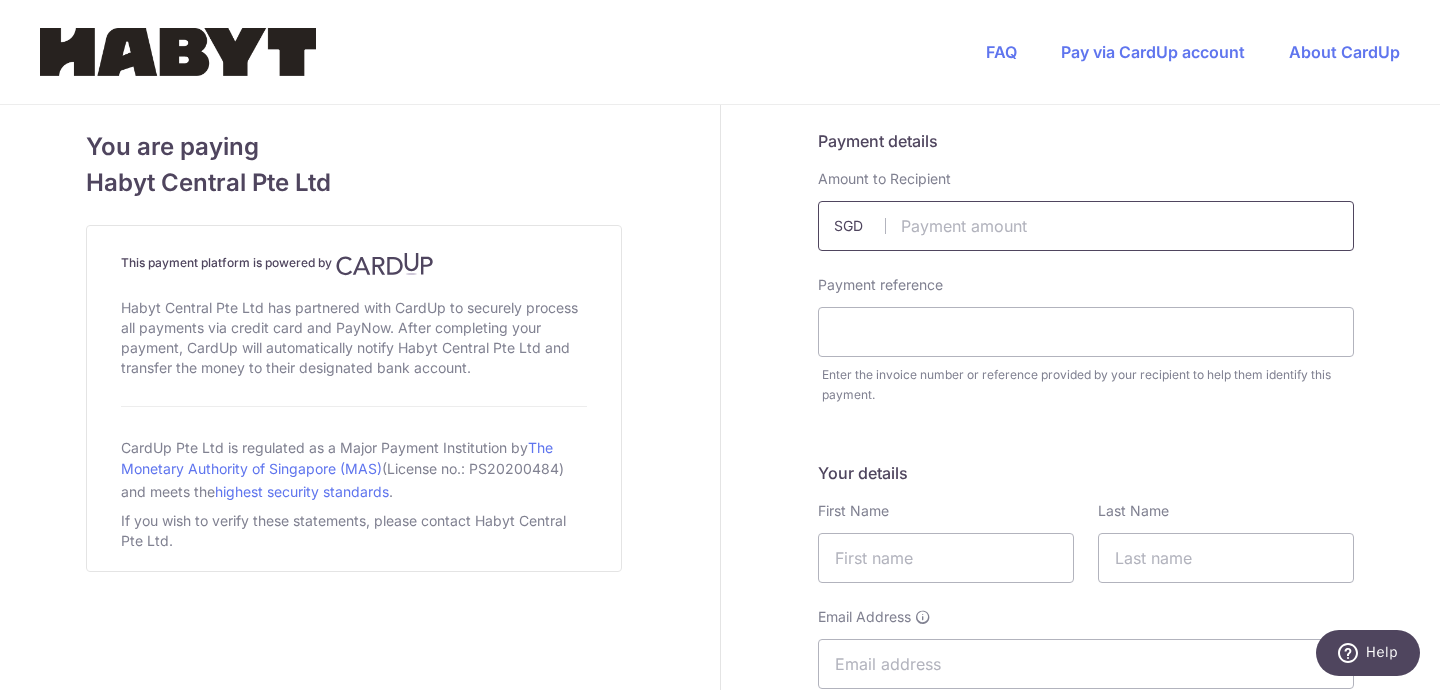click at bounding box center (1086, 226) 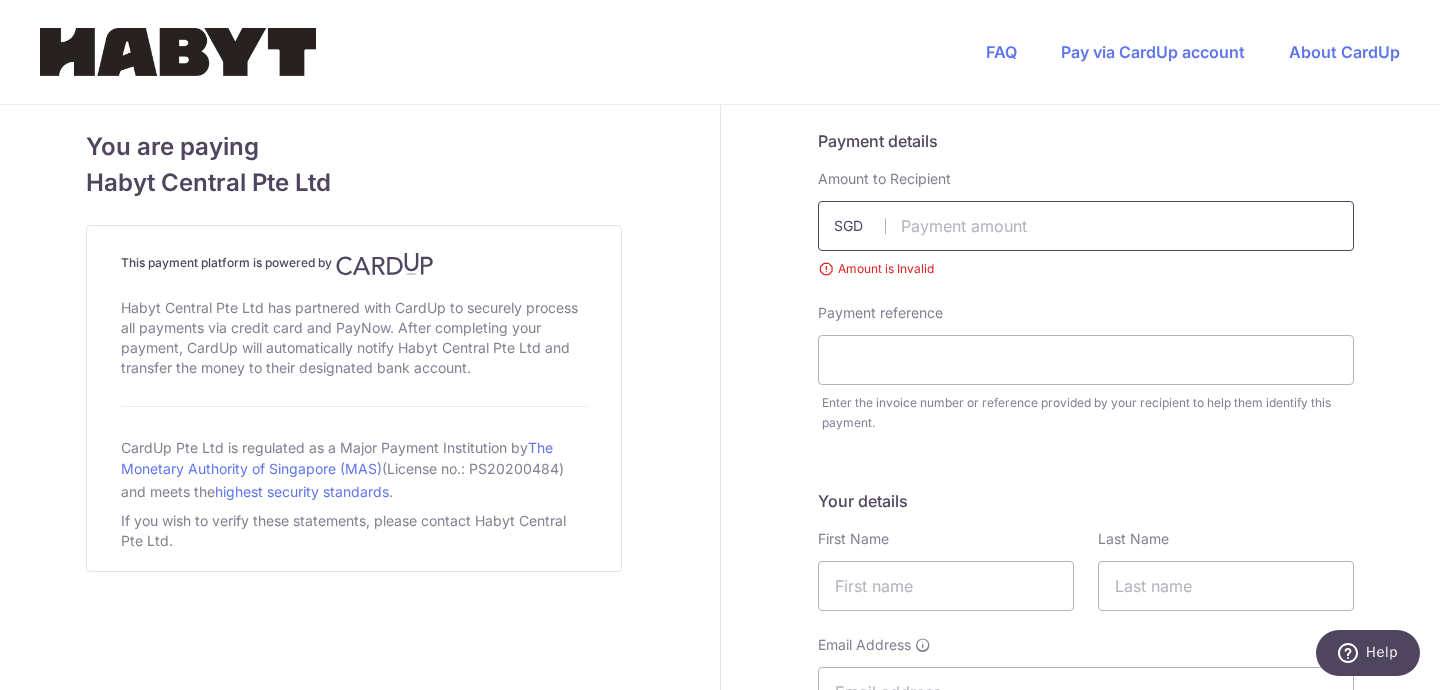 click at bounding box center (1086, 226) 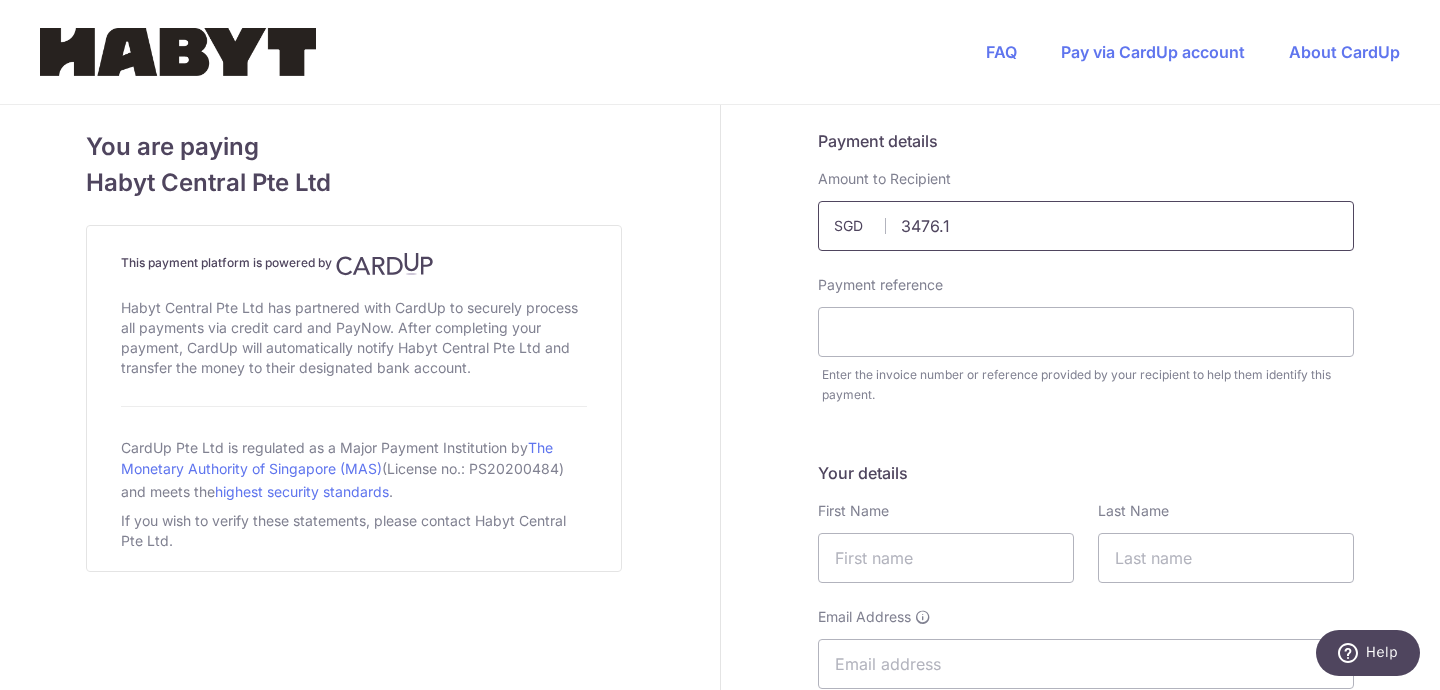 type on "3476.13" 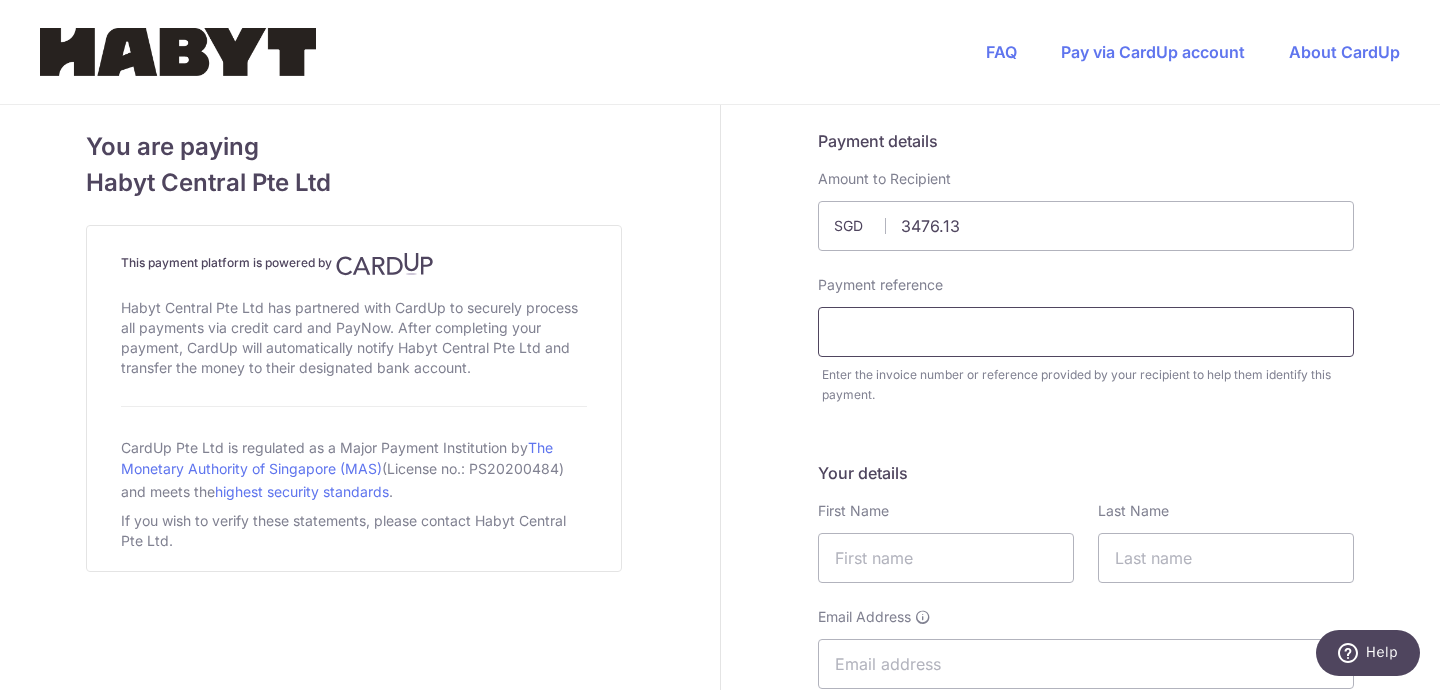 click at bounding box center (1086, 332) 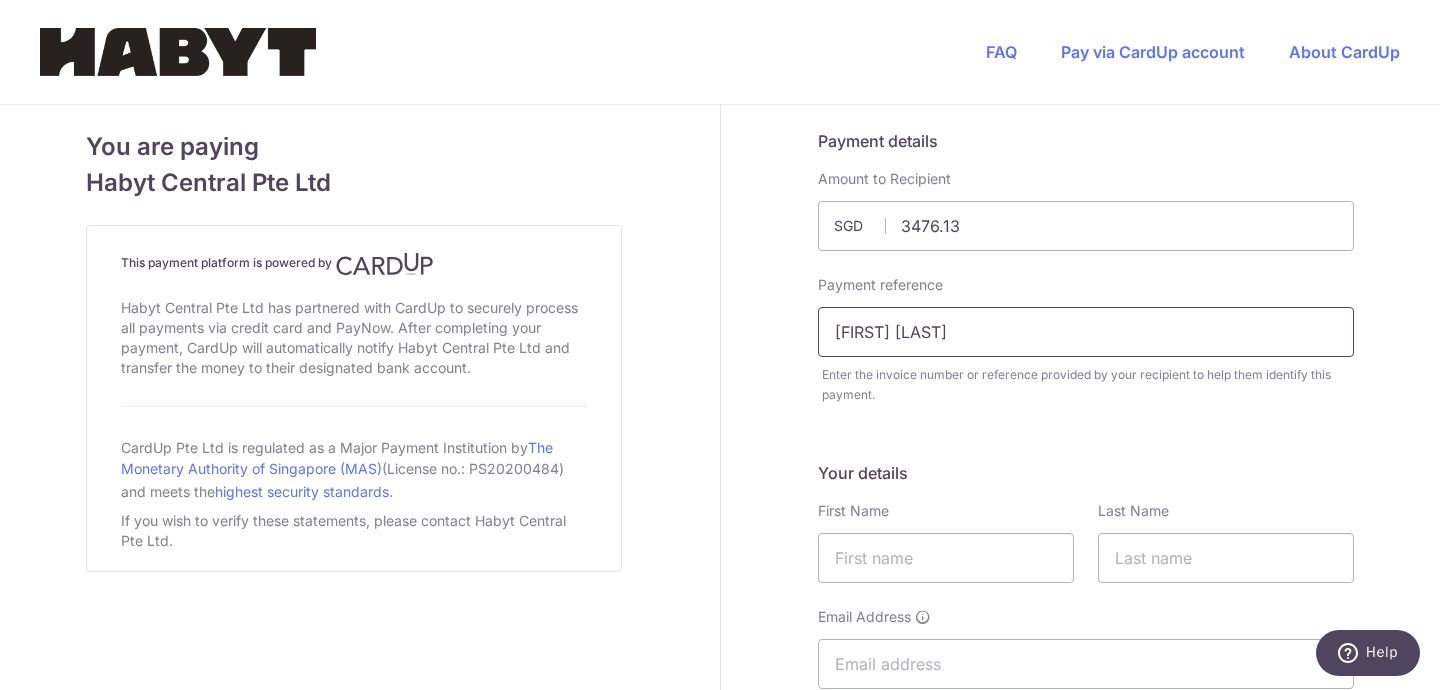 type on "[FIRST] [LAST]" 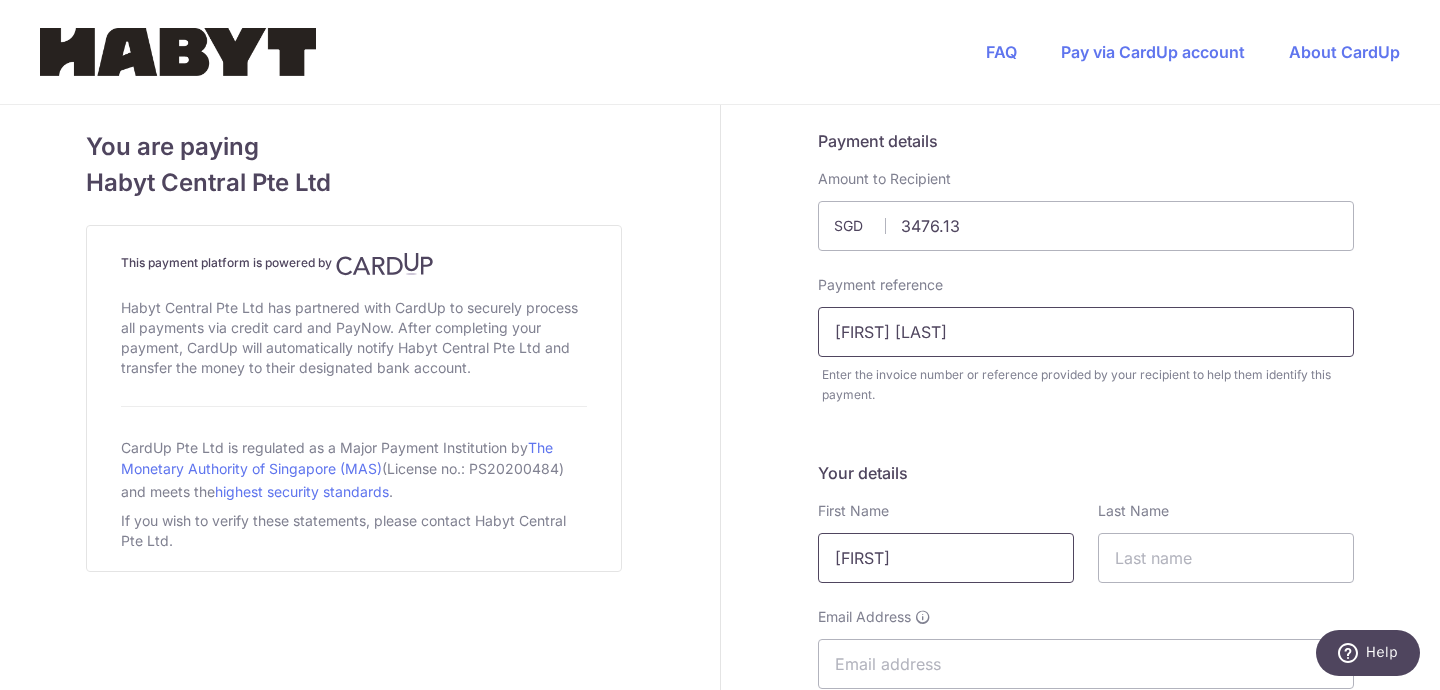 type on "[FIRST]" 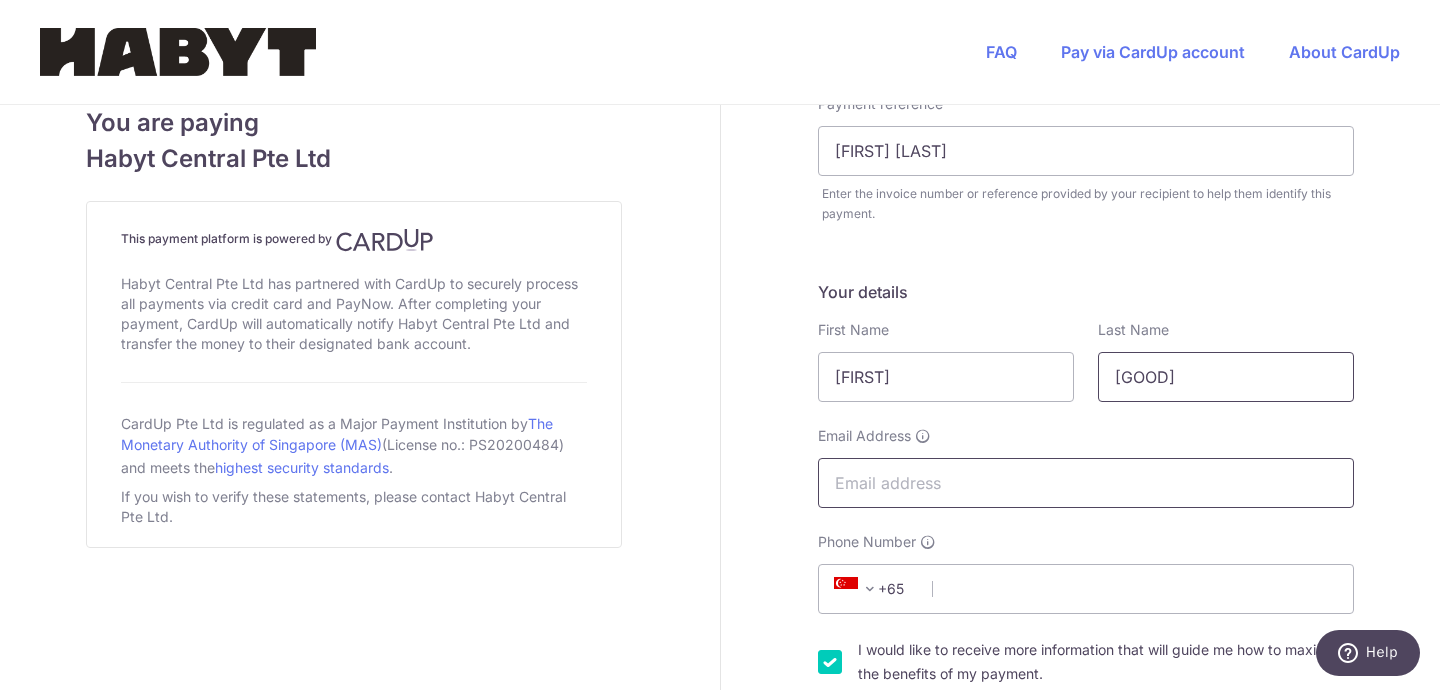 scroll, scrollTop: 201, scrollLeft: 0, axis: vertical 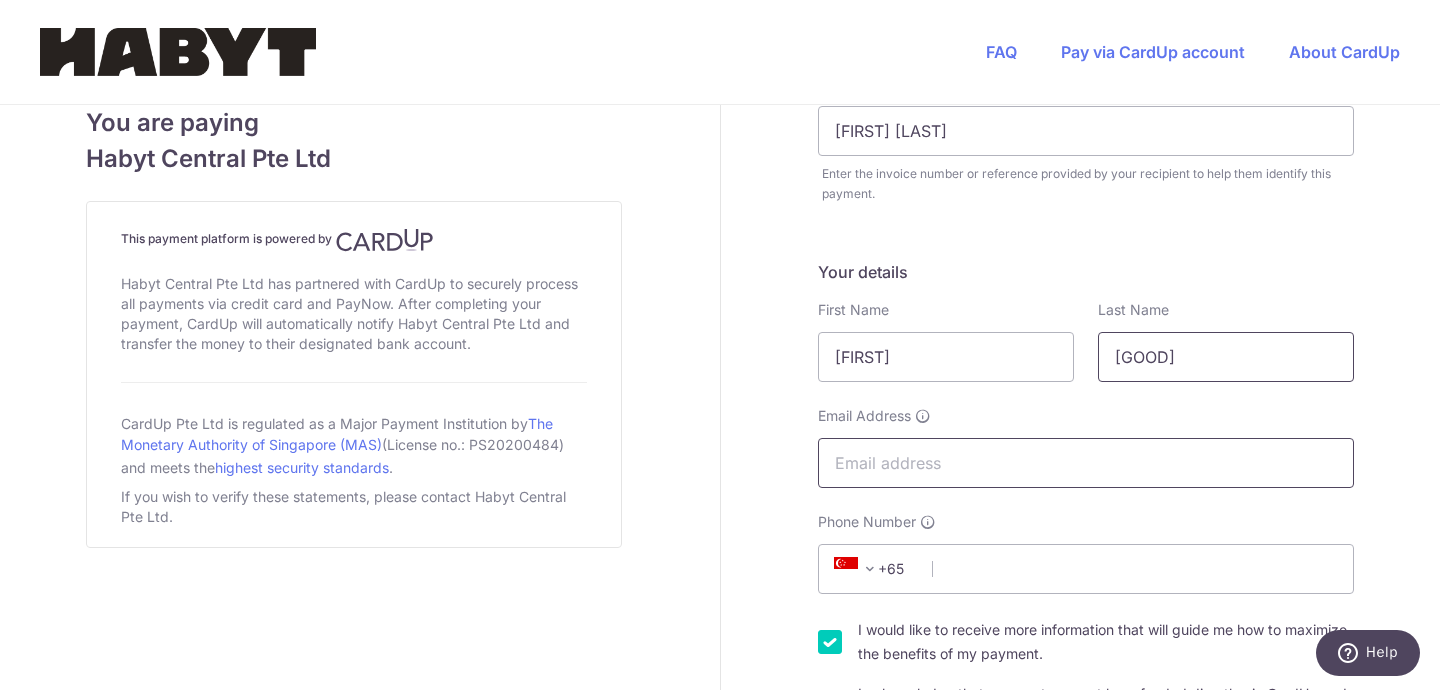 type on "[GOOD]" 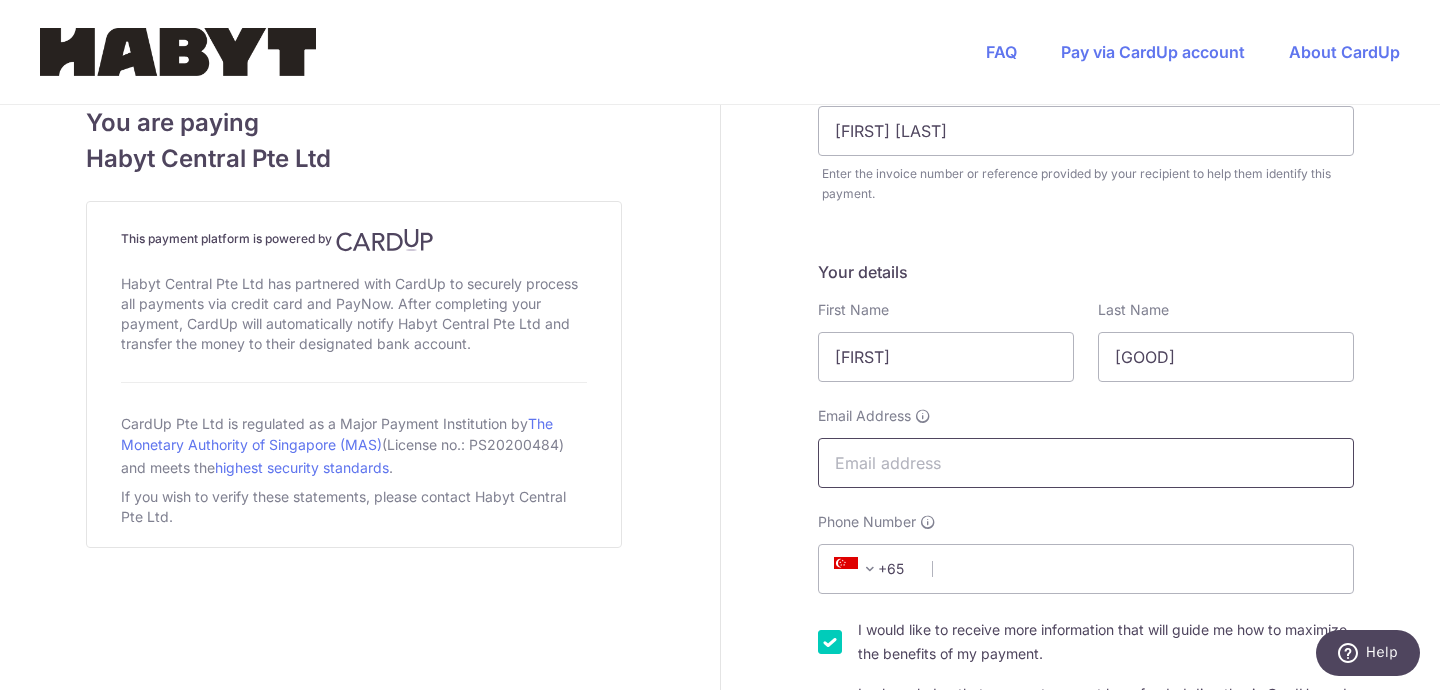 click on "Email Address" at bounding box center [1086, 463] 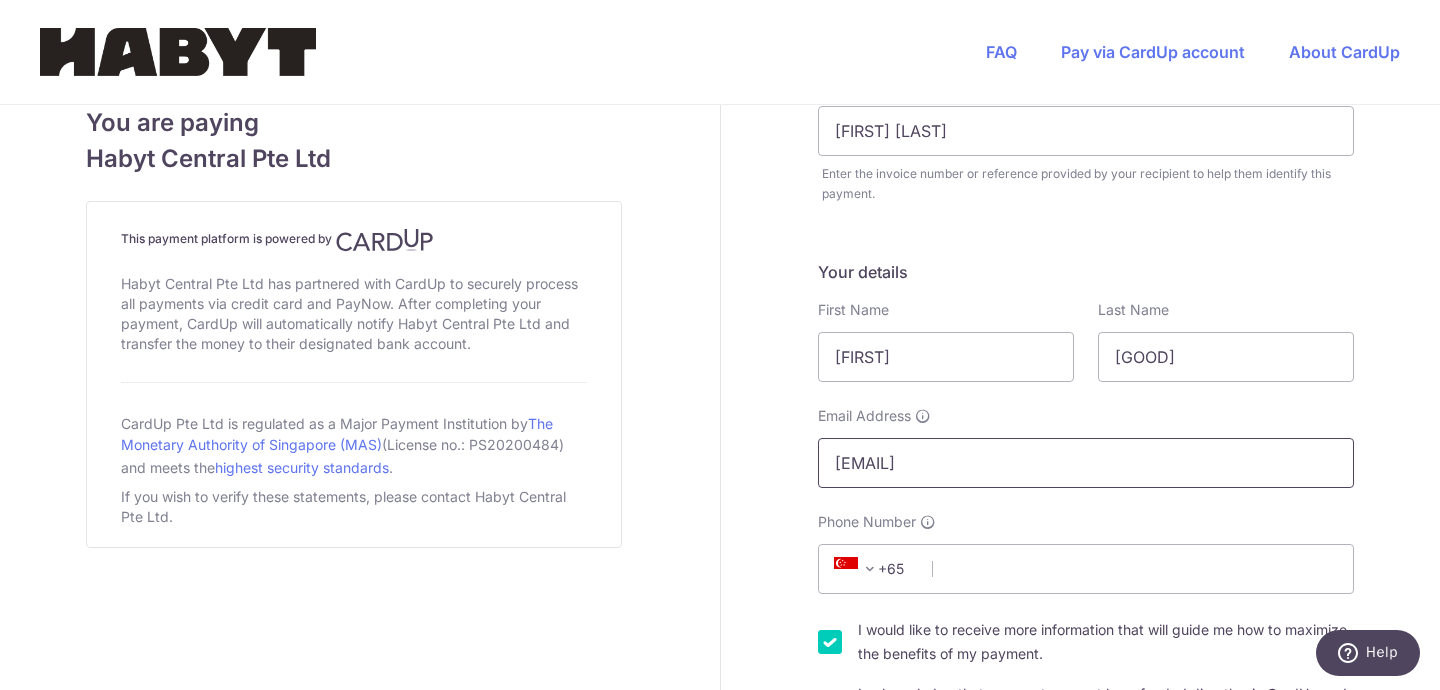 type on "[EMAIL]" 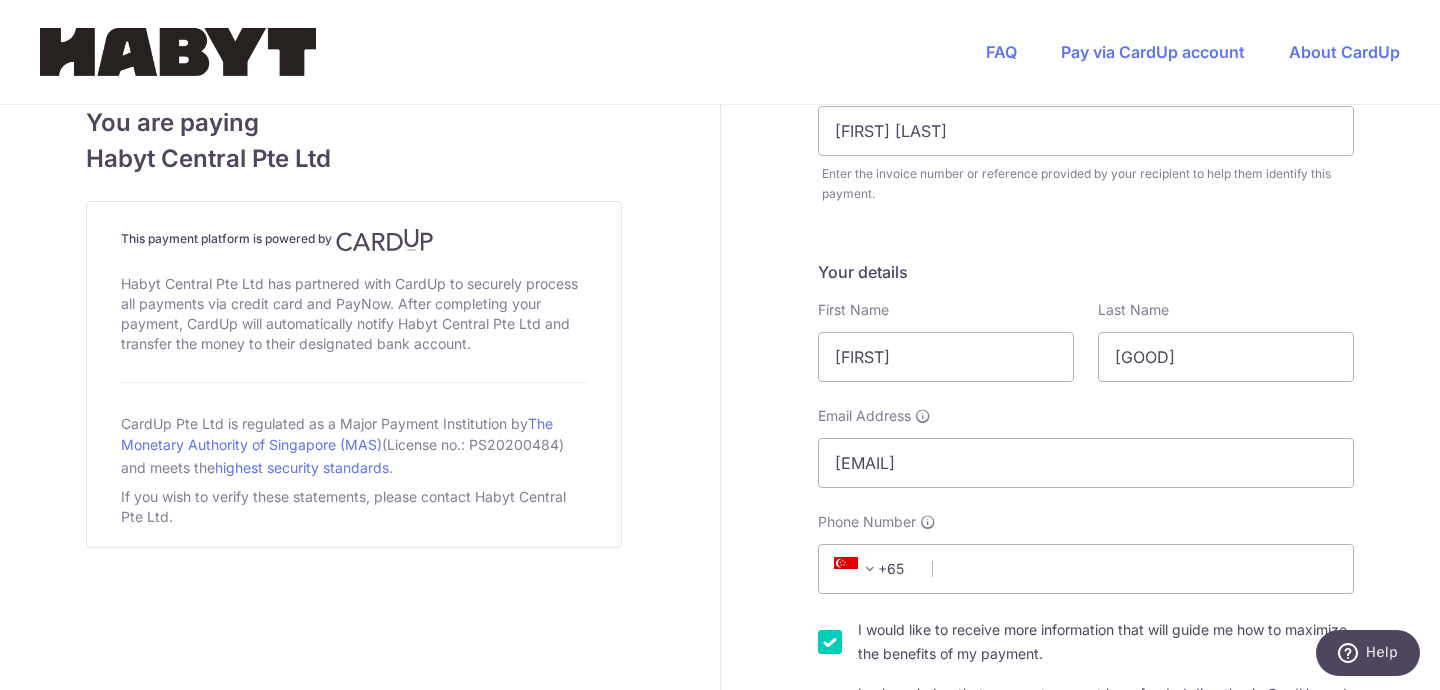 click at bounding box center [846, 569] 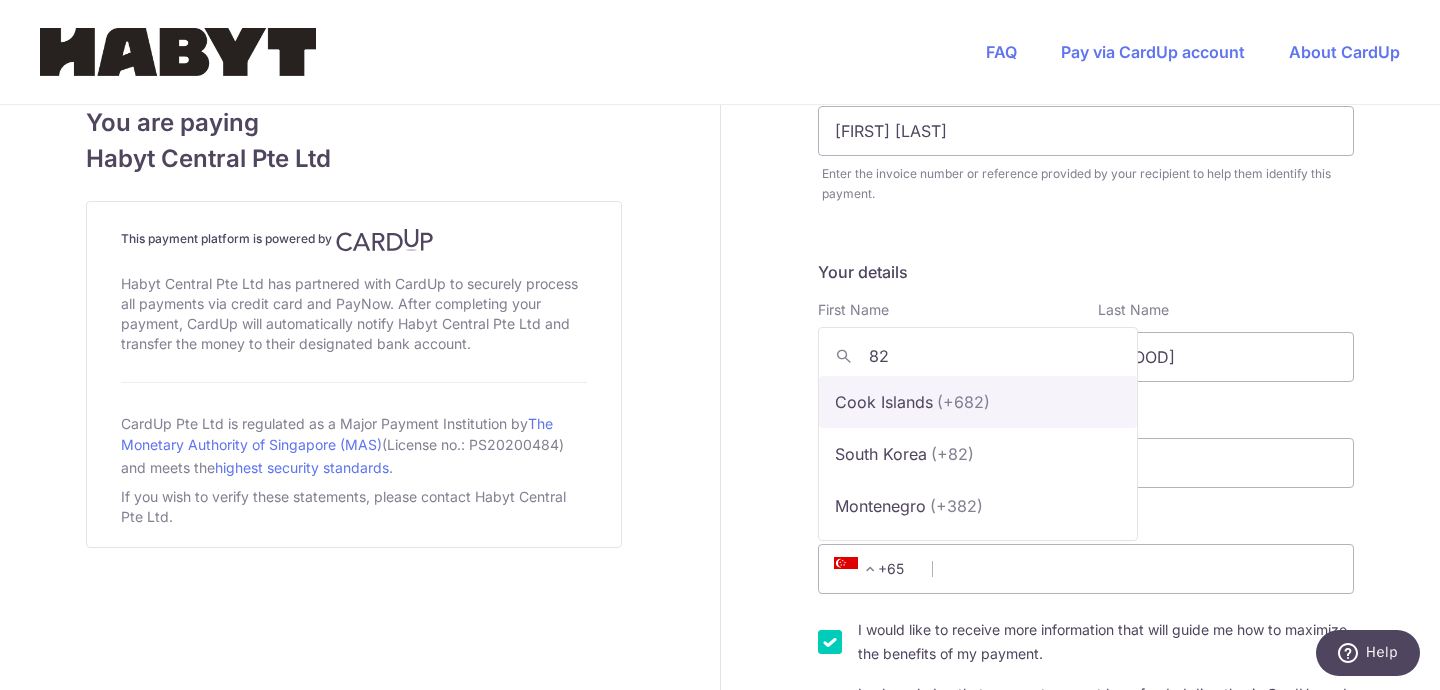 scroll, scrollTop: 0, scrollLeft: 0, axis: both 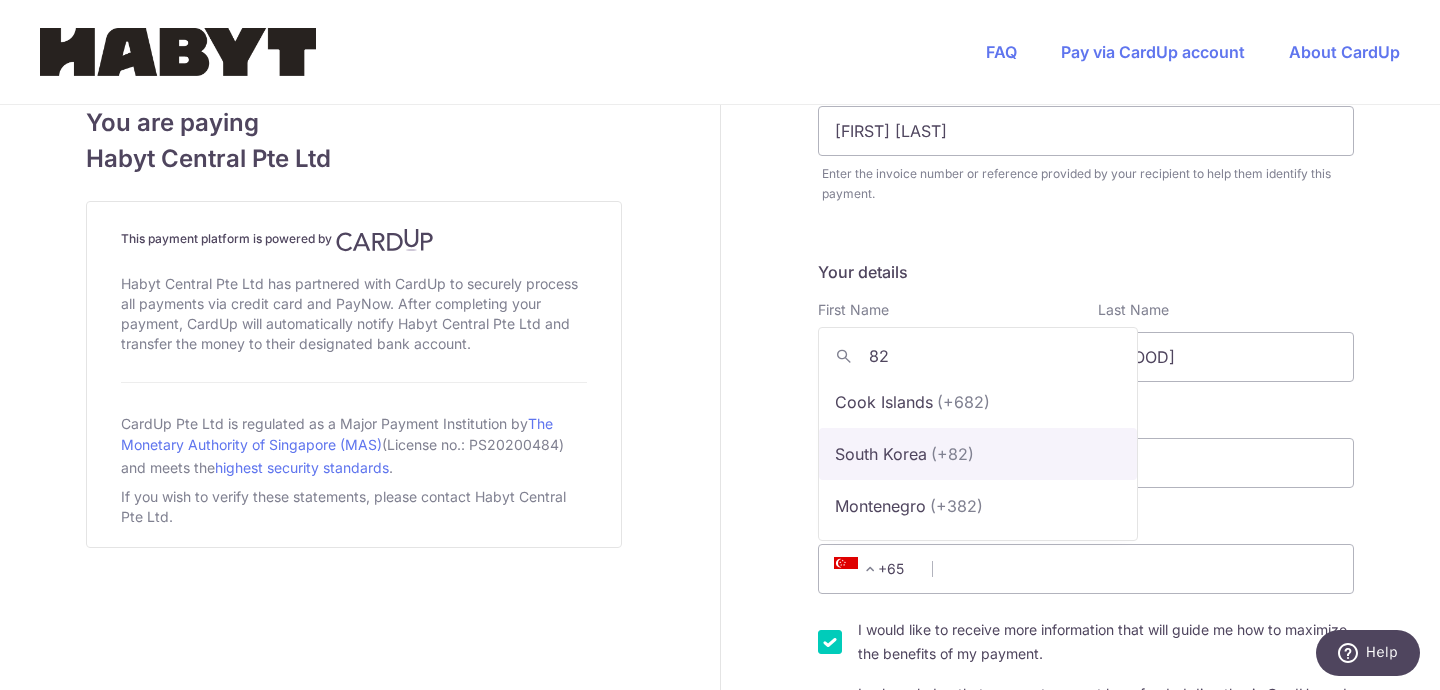 type on "82" 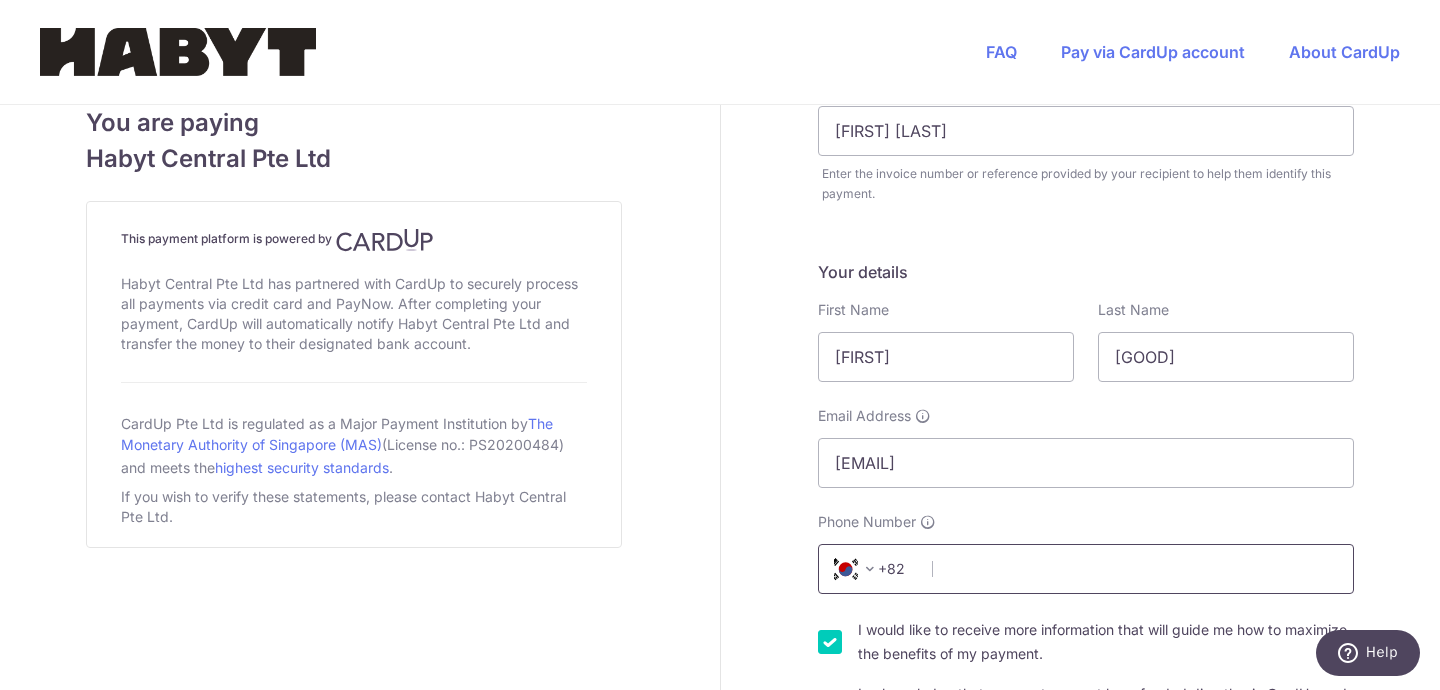 click on "Phone Number" at bounding box center (1086, 569) 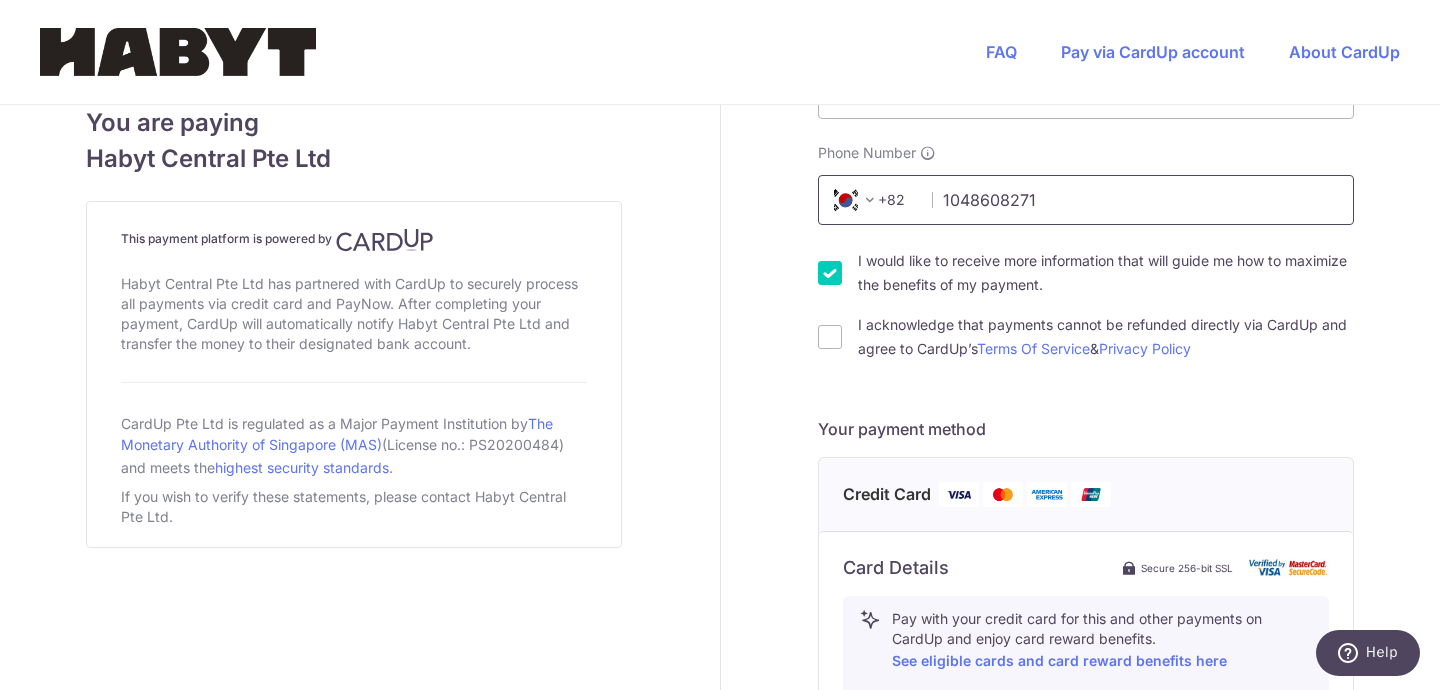 type on "1048608271" 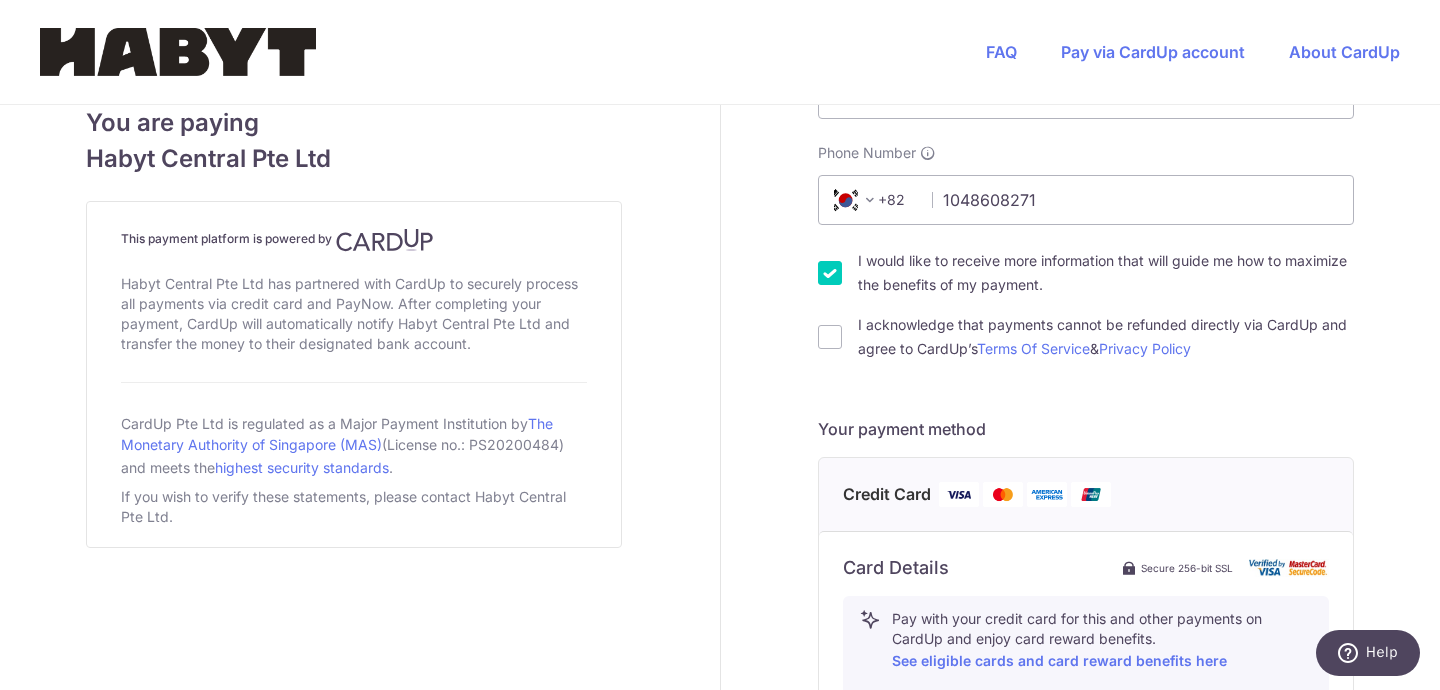 click on "I acknowledge that payments cannot be refunded directly via CardUp and agree to CardUp’s
Terms Of Service  &
Privacy Policy" at bounding box center [1106, 337] 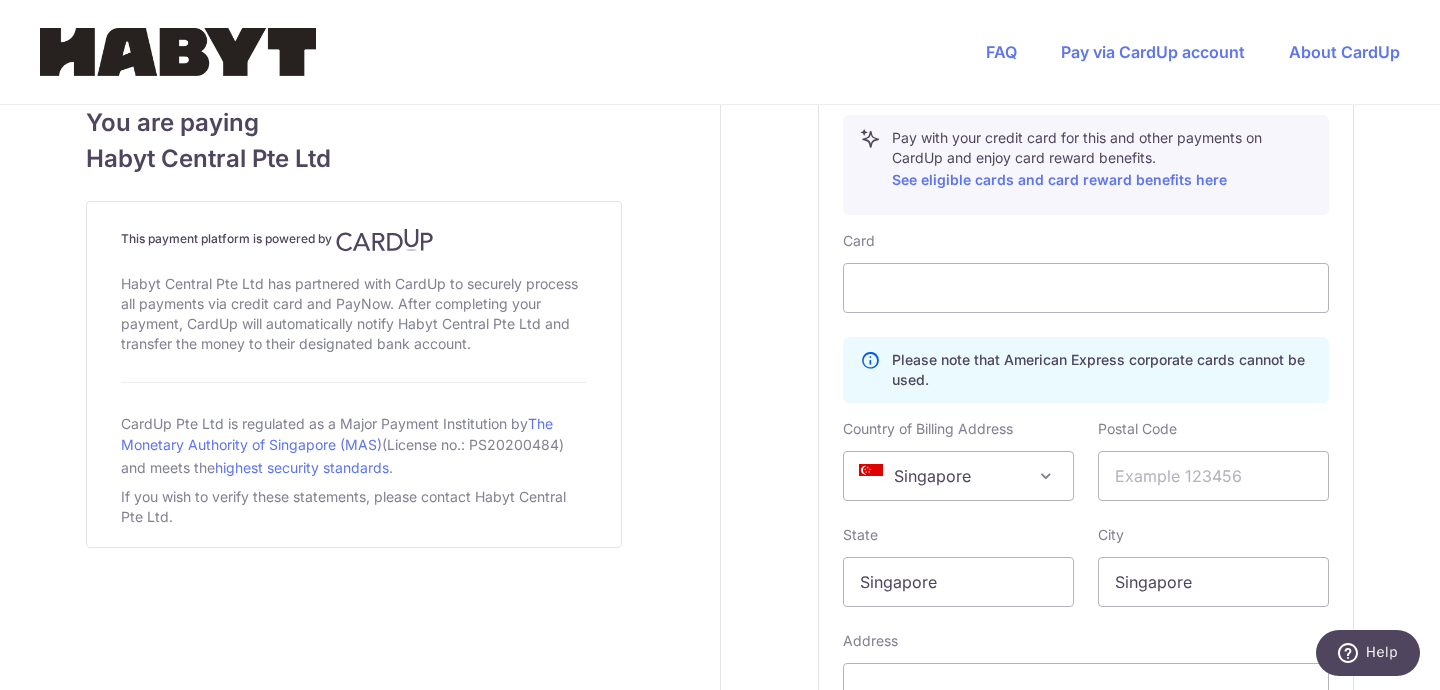 scroll, scrollTop: 1201, scrollLeft: 0, axis: vertical 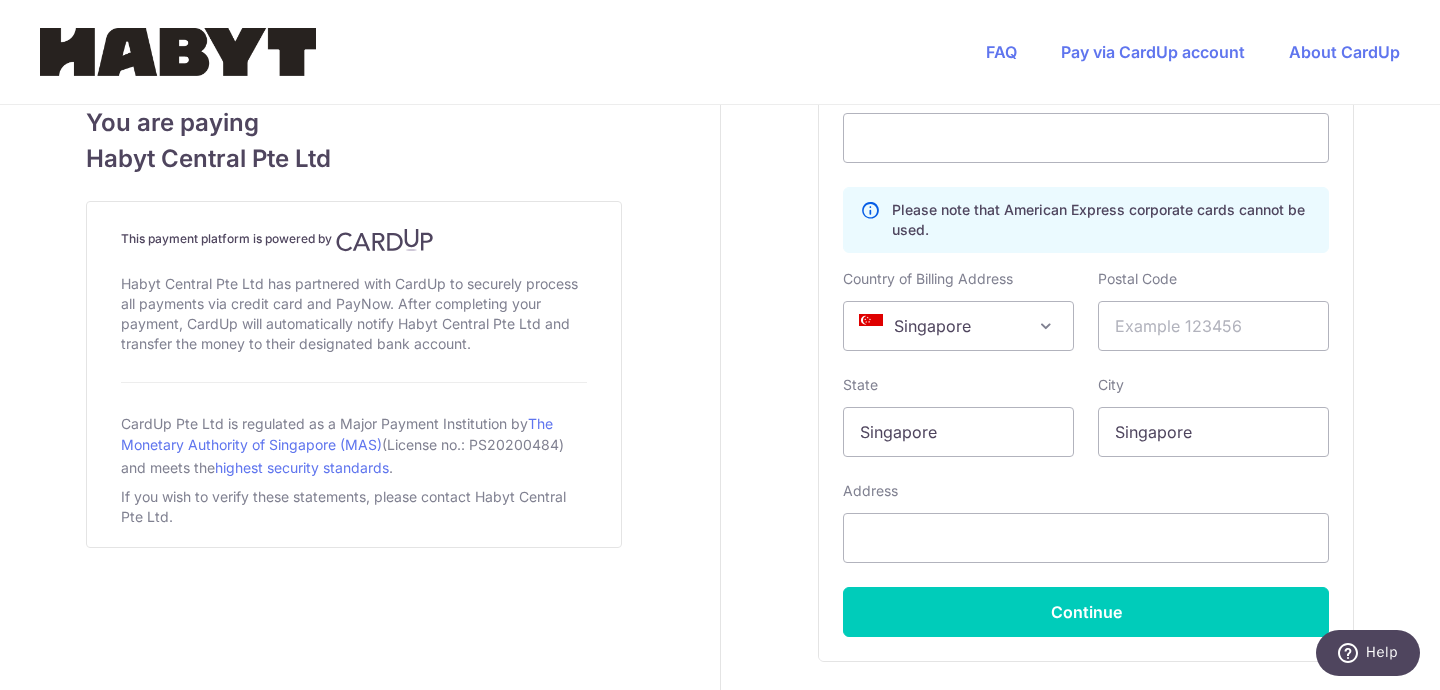 click on "Singapore" at bounding box center [958, 326] 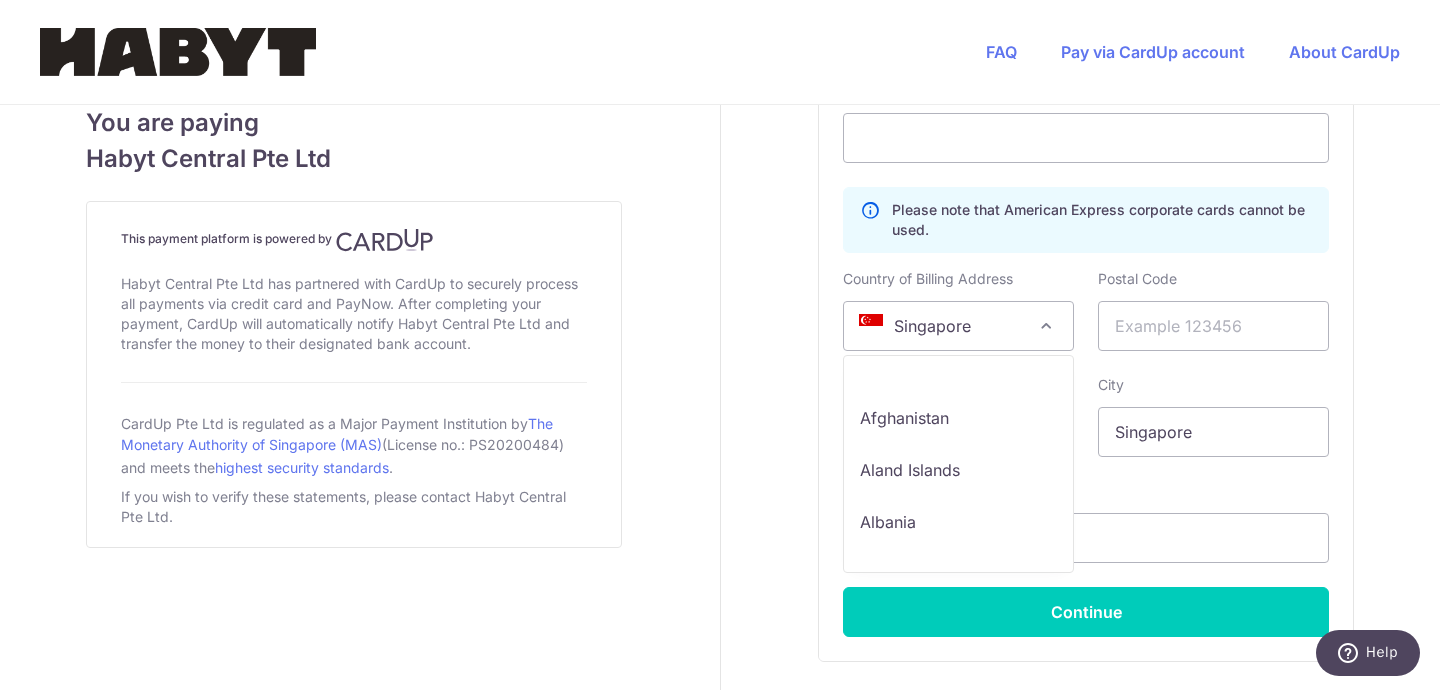 scroll, scrollTop: 10572, scrollLeft: 0, axis: vertical 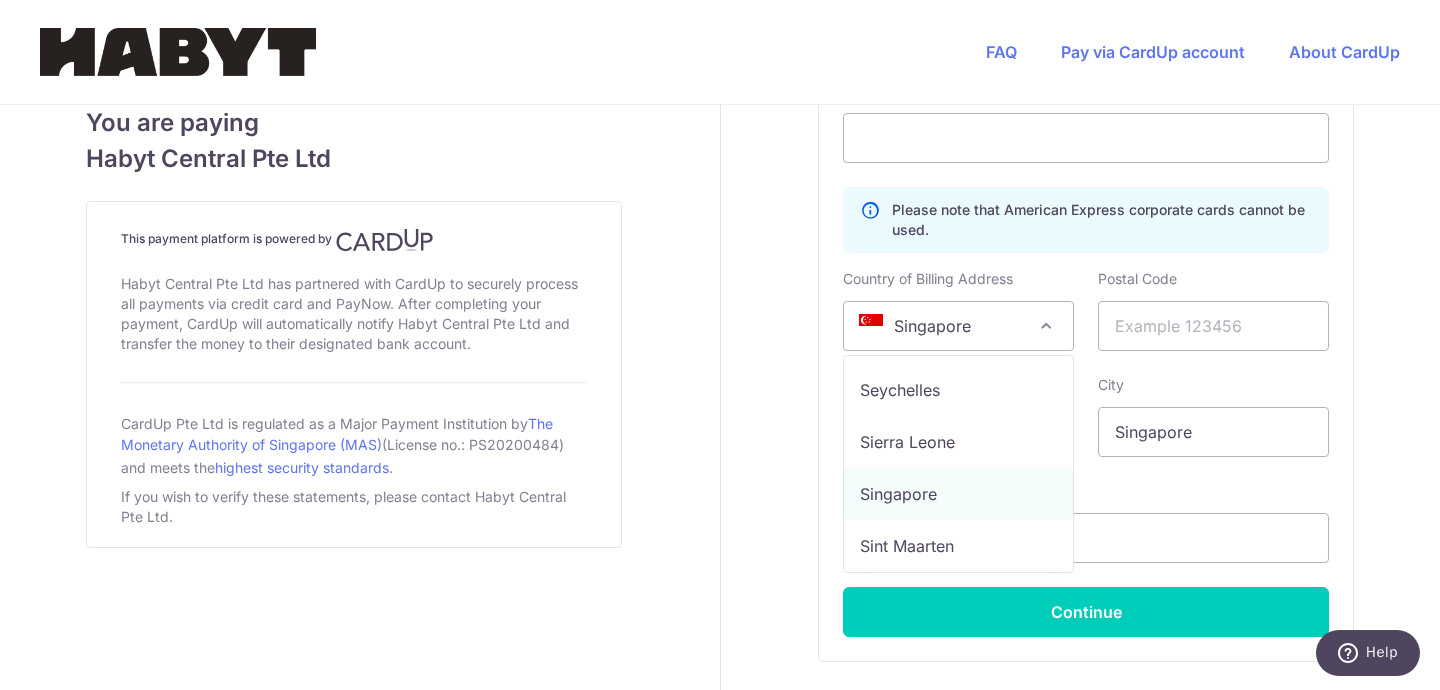 click on "Singapore" at bounding box center (958, 326) 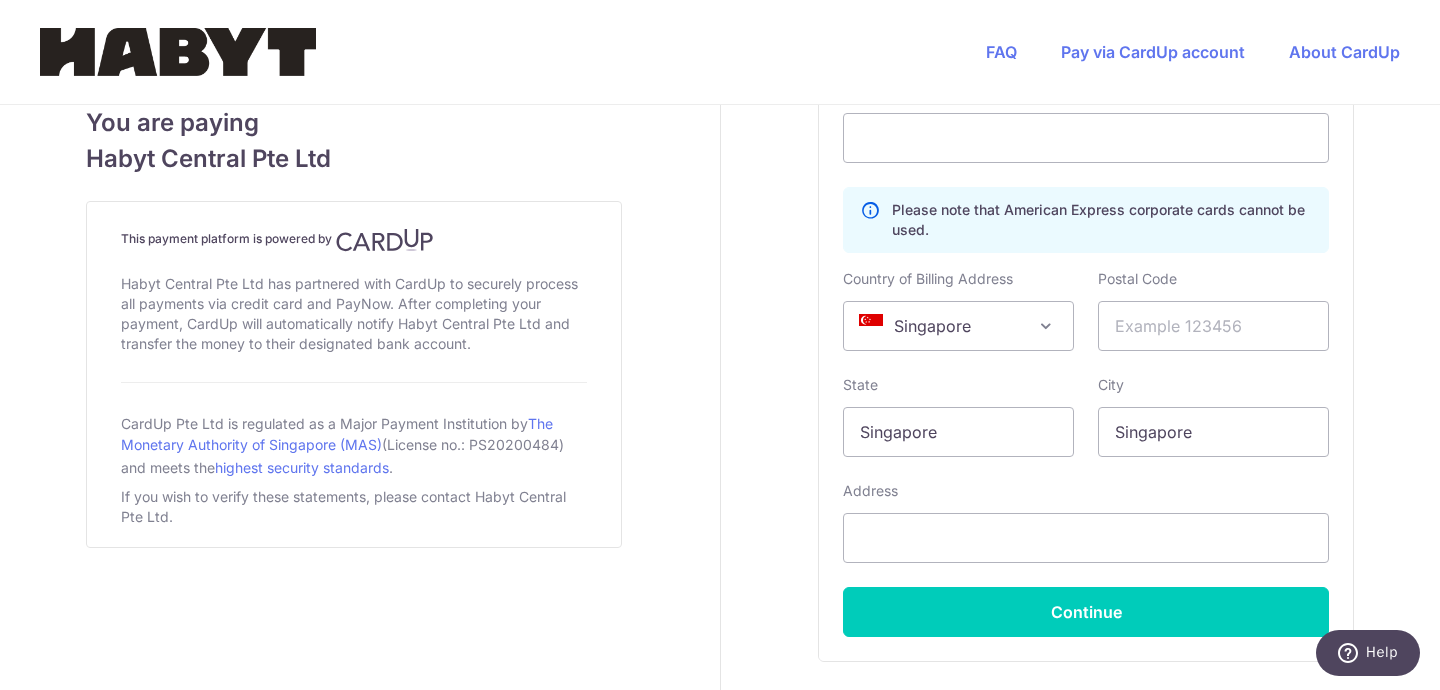 click on "Singapore" at bounding box center [958, 326] 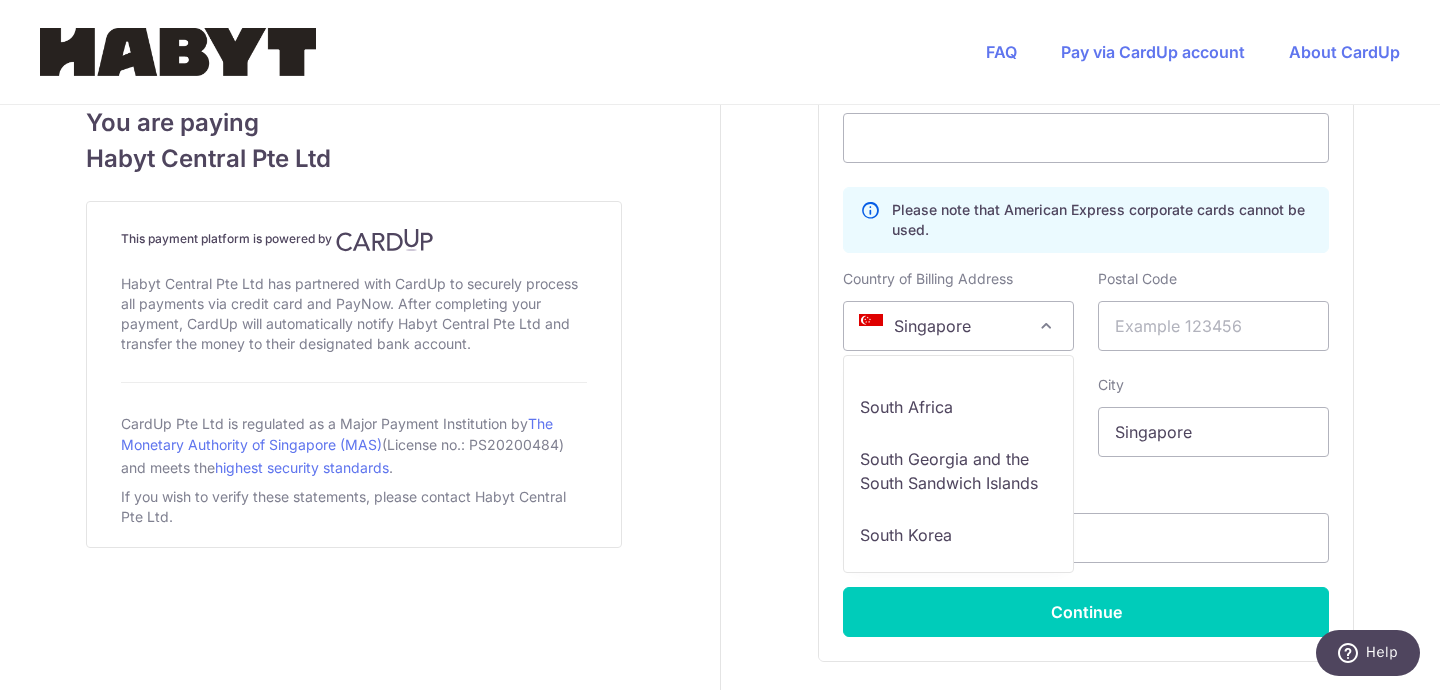 scroll, scrollTop: 11071, scrollLeft: 0, axis: vertical 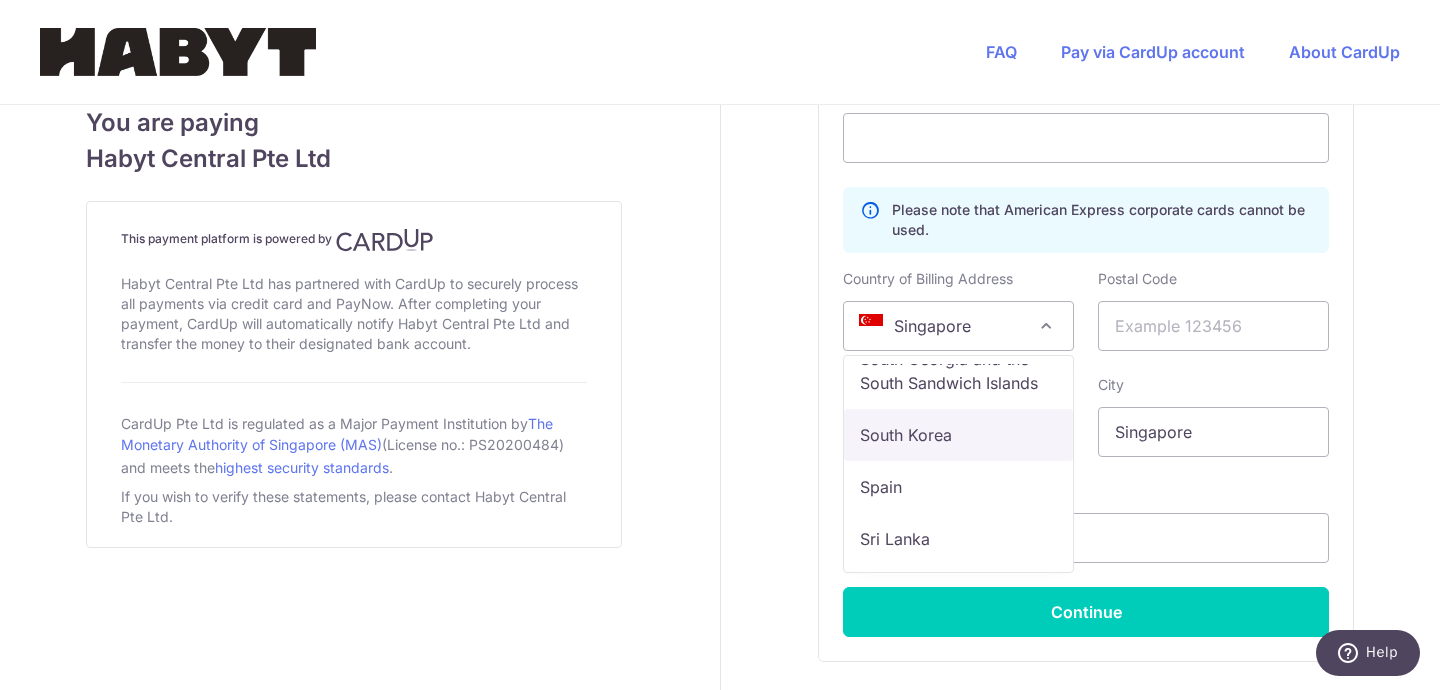select on "[COUNTRY_CODE]" 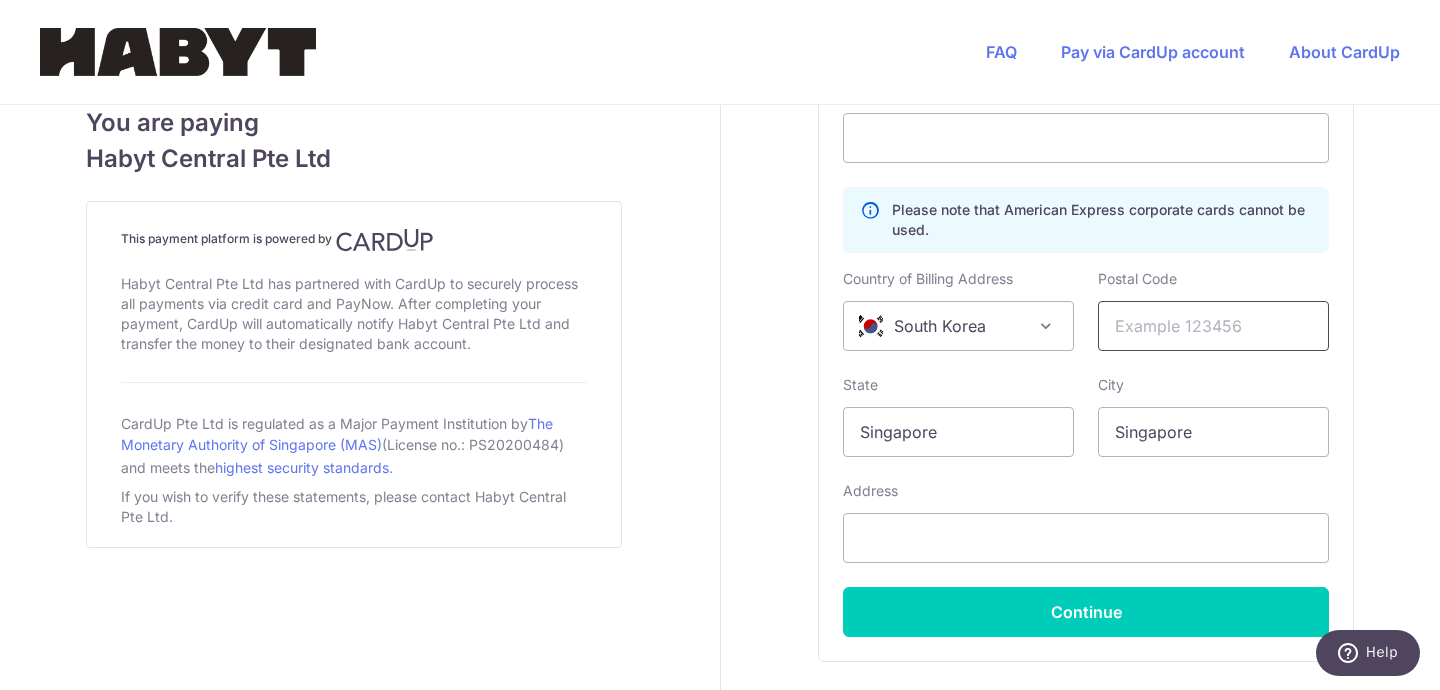 click at bounding box center (1213, 326) 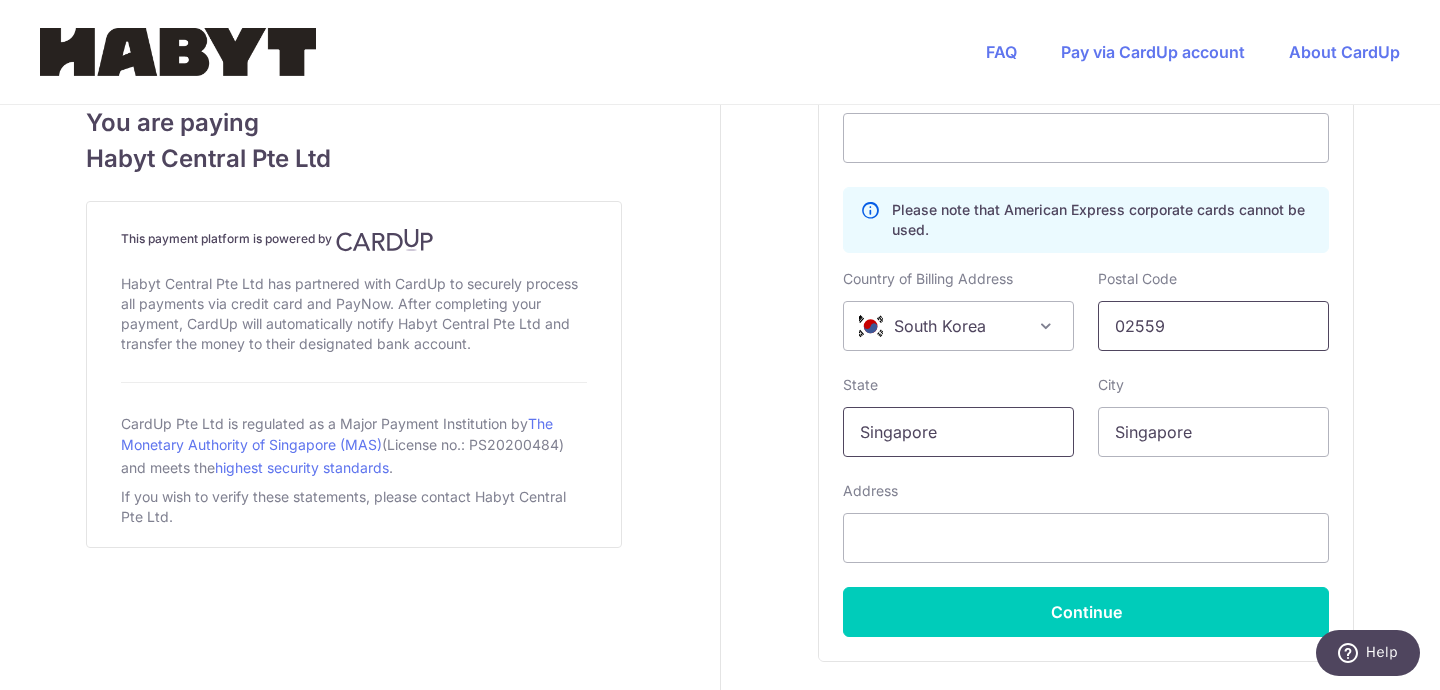 type on "02559" 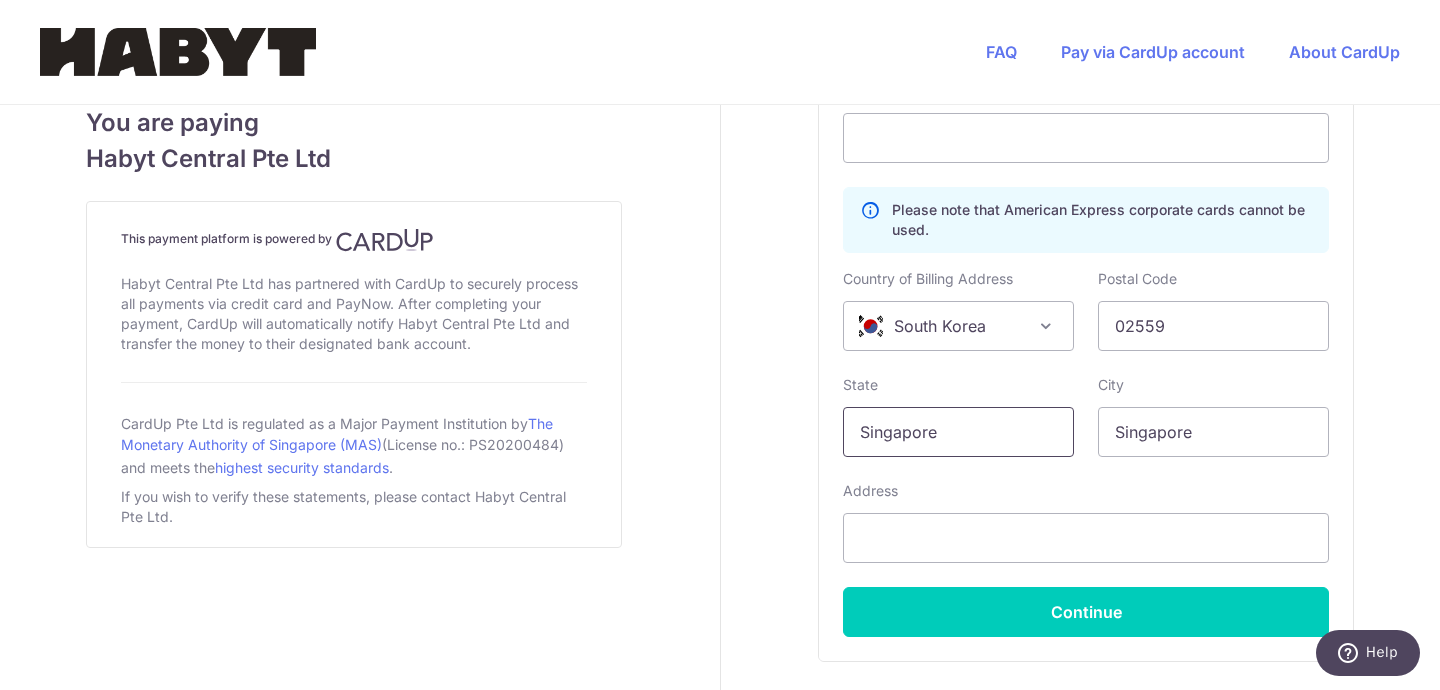 click on "Singapore" at bounding box center (958, 432) 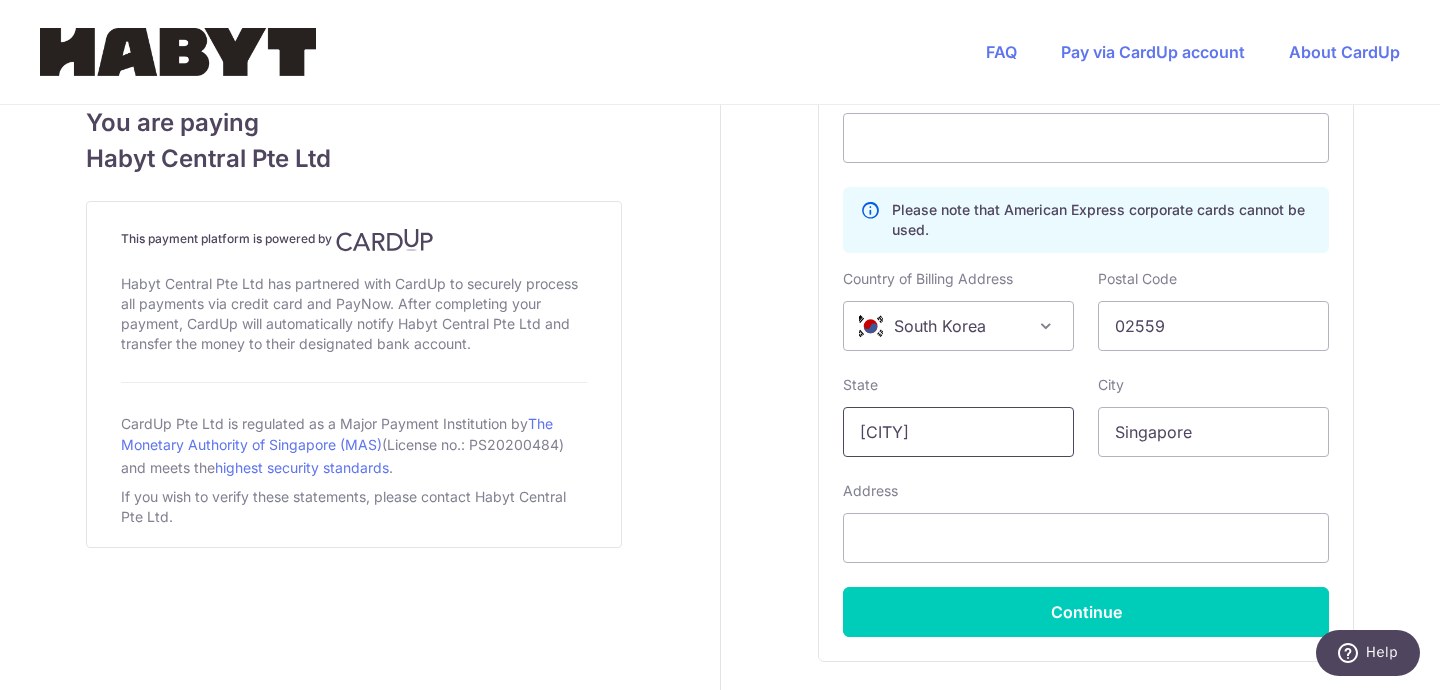 type on "[CITY]" 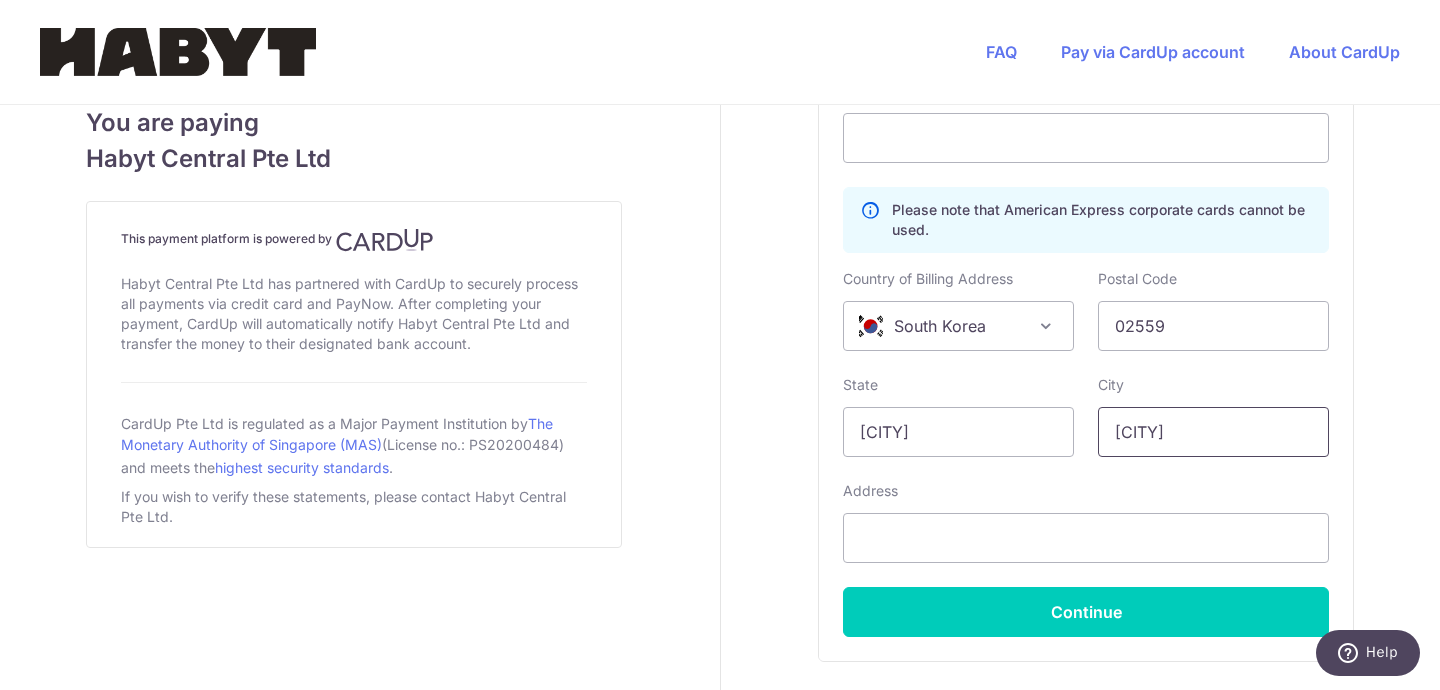 type on "[CITY]" 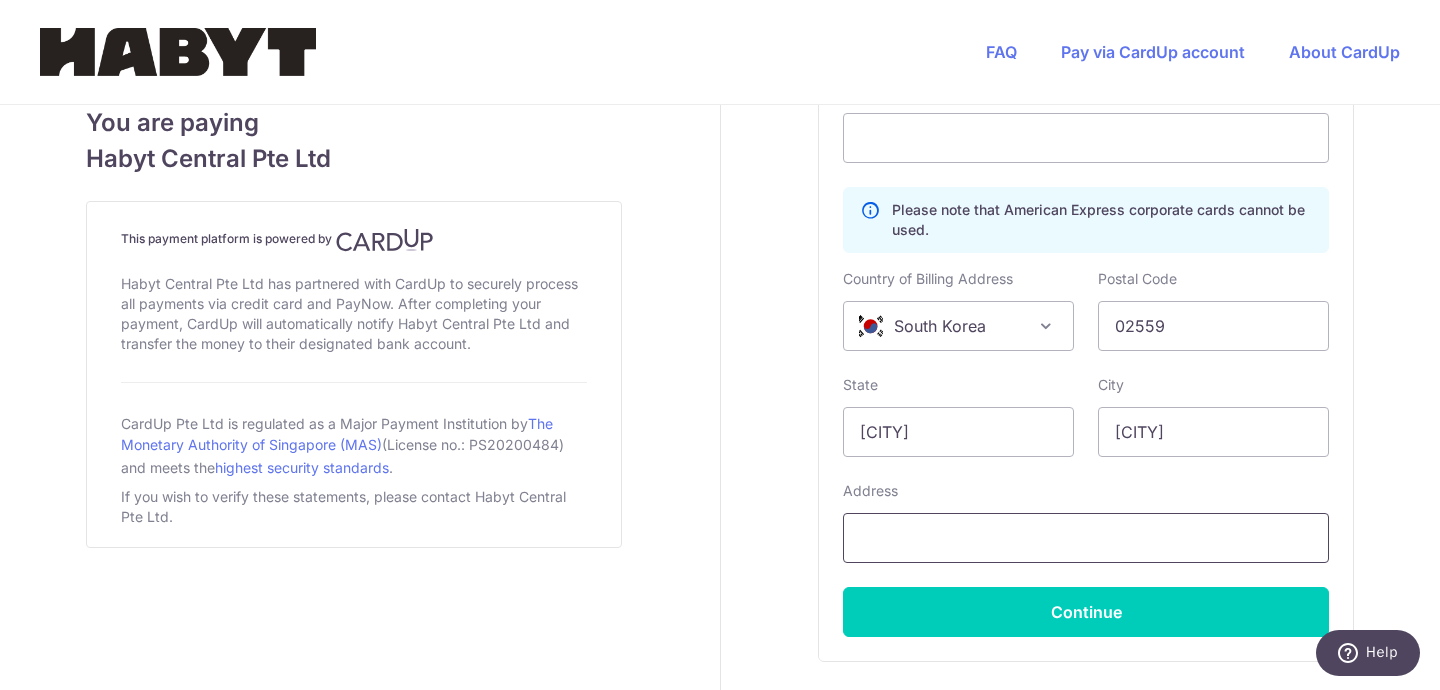 click at bounding box center (1086, 538) 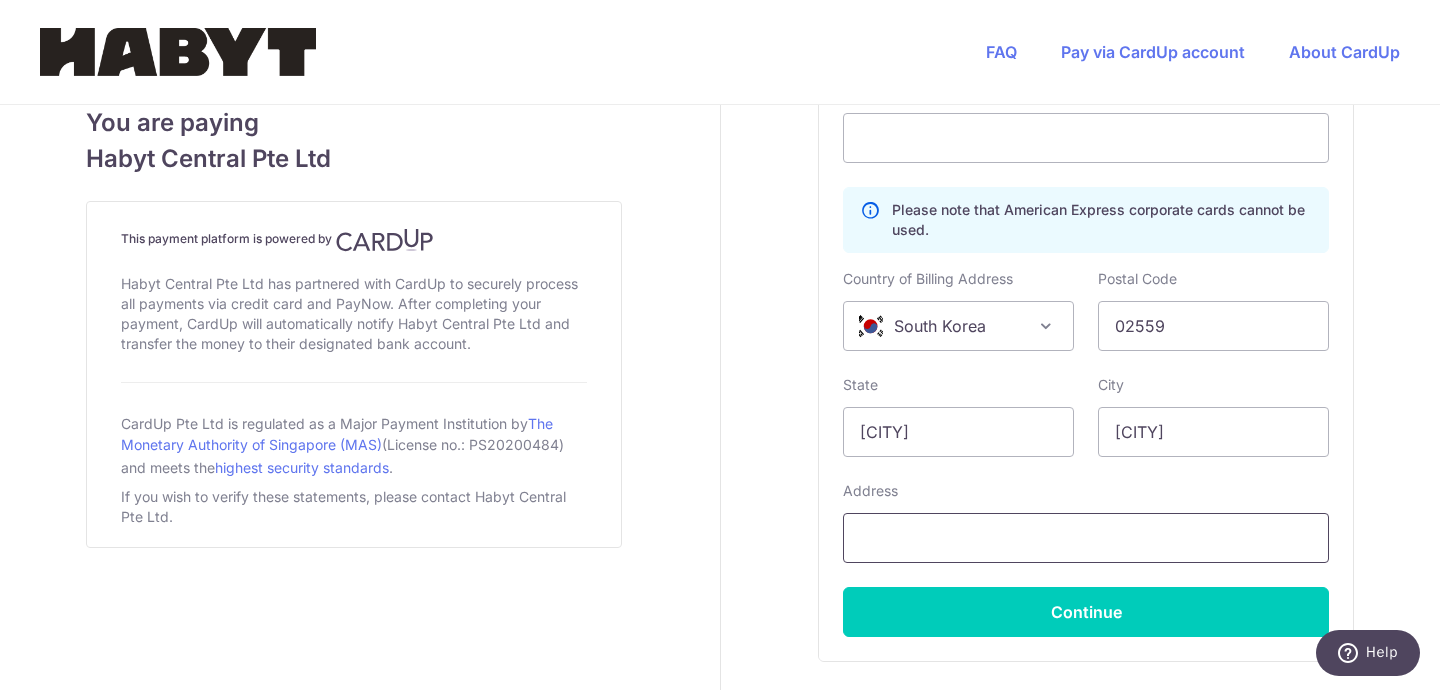 paste on "[NUMBER], [STREET], [DISTRICT], [CITY]" 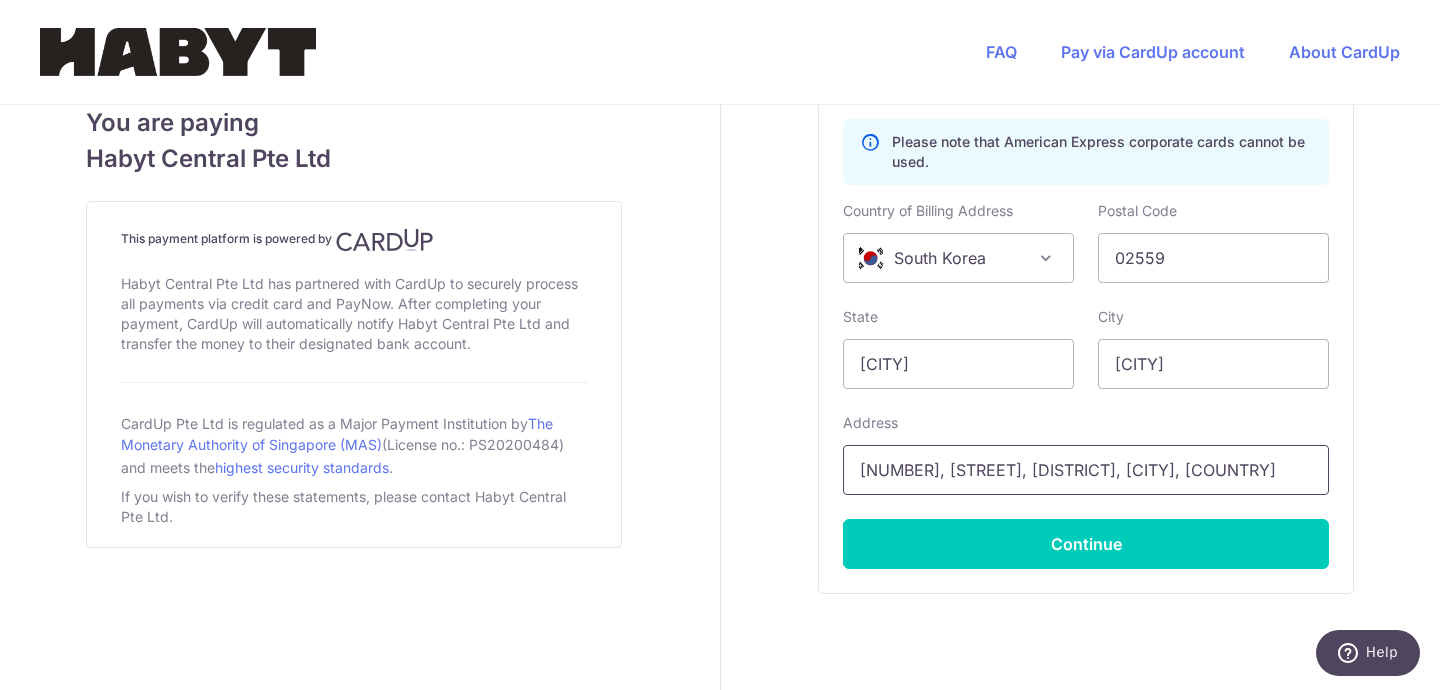 scroll, scrollTop: 1282, scrollLeft: 0, axis: vertical 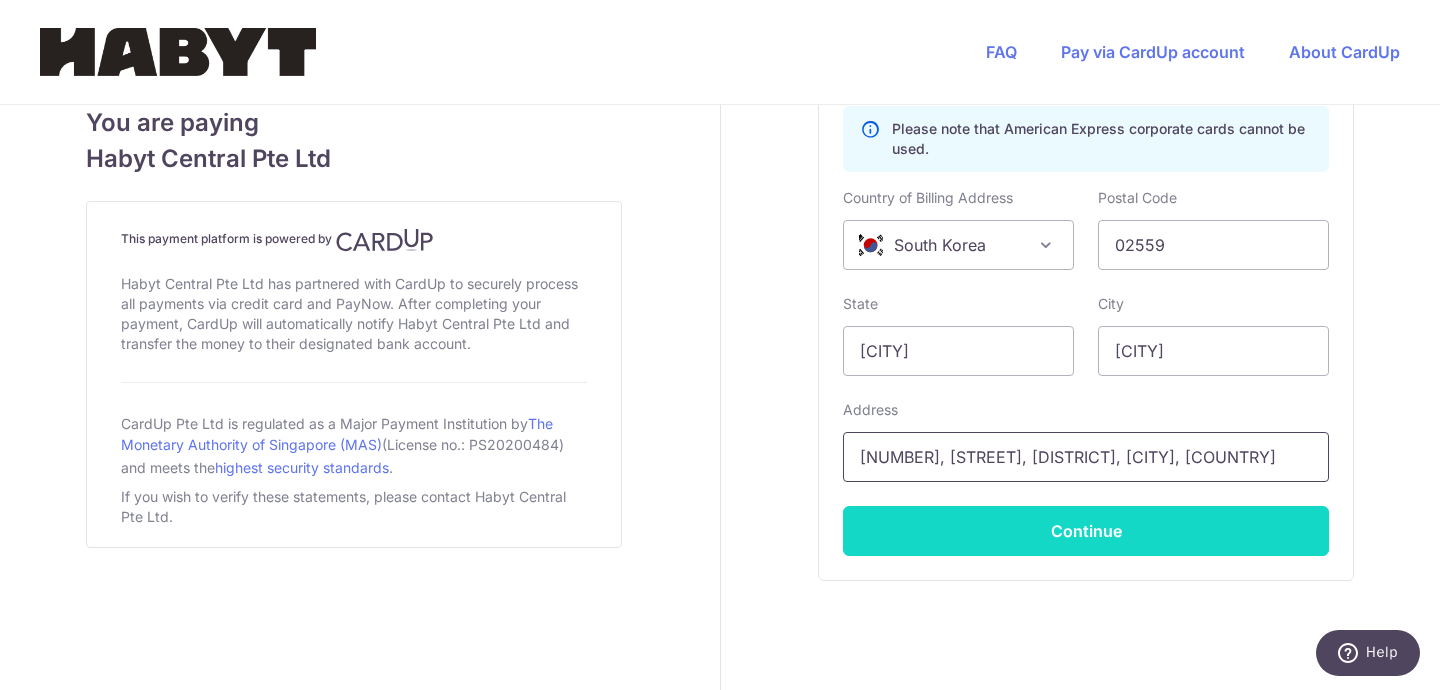 type on "[NUMBER], [STREET], [DISTRICT], [CITY], [COUNTRY]" 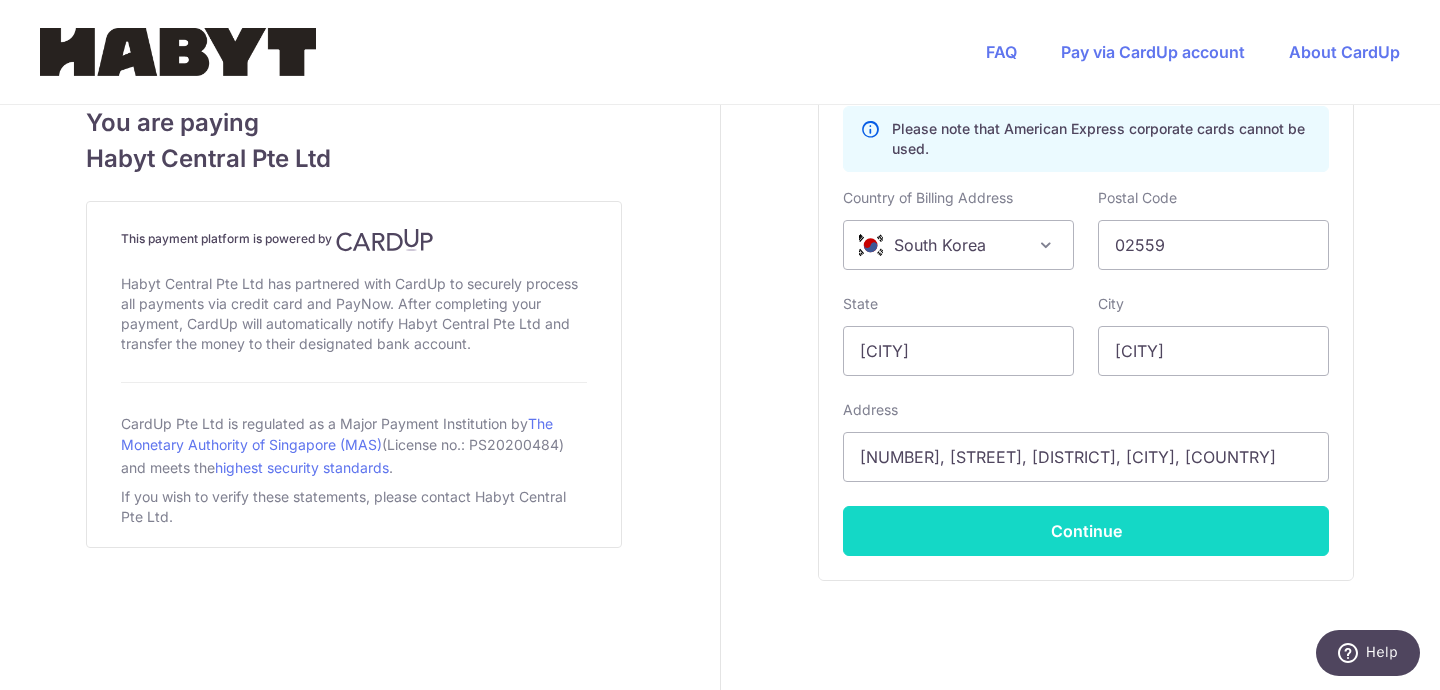 click on "Continue" at bounding box center [1086, 531] 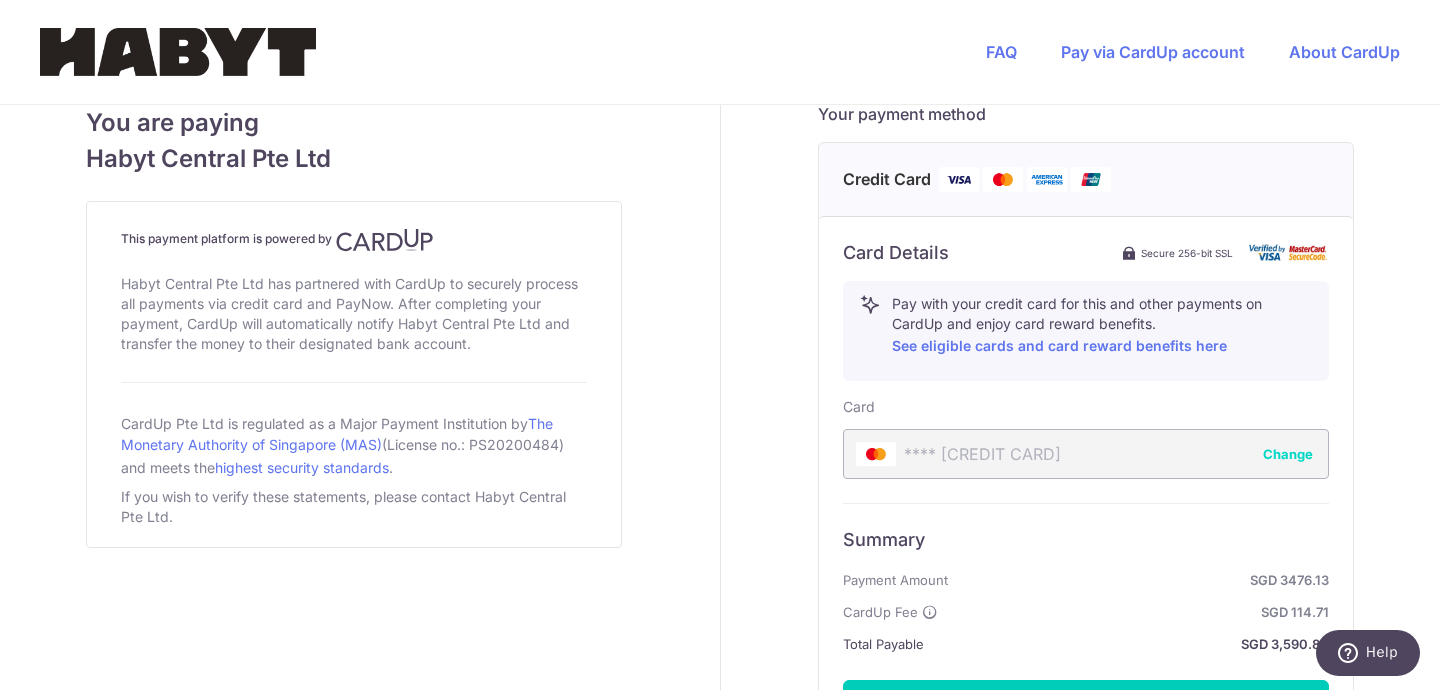 scroll, scrollTop: 1120, scrollLeft: 0, axis: vertical 